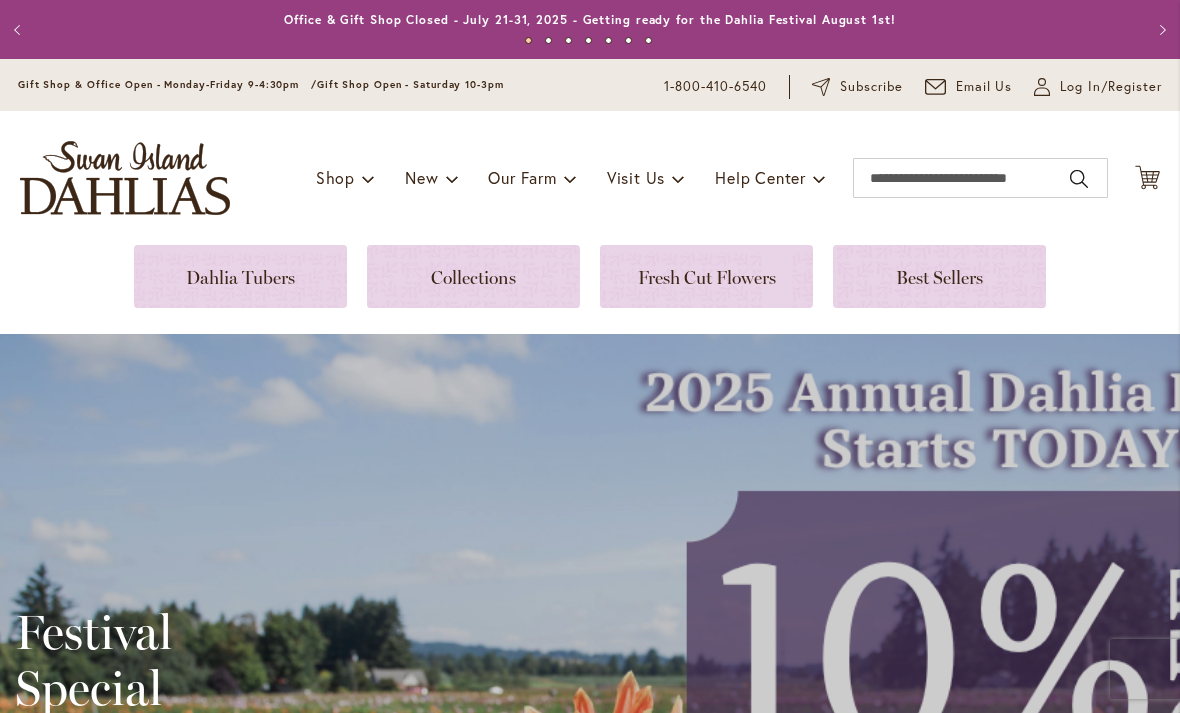 scroll, scrollTop: 0, scrollLeft: 0, axis: both 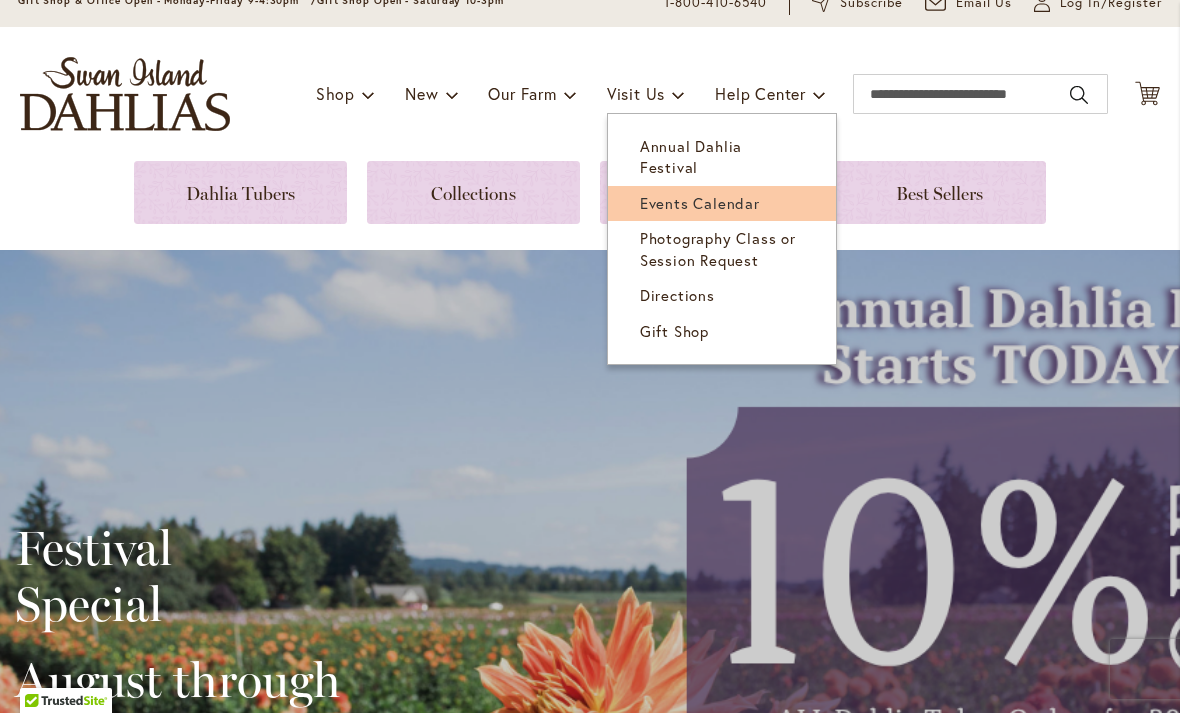 click on "Events Calendar" at bounding box center (700, 203) 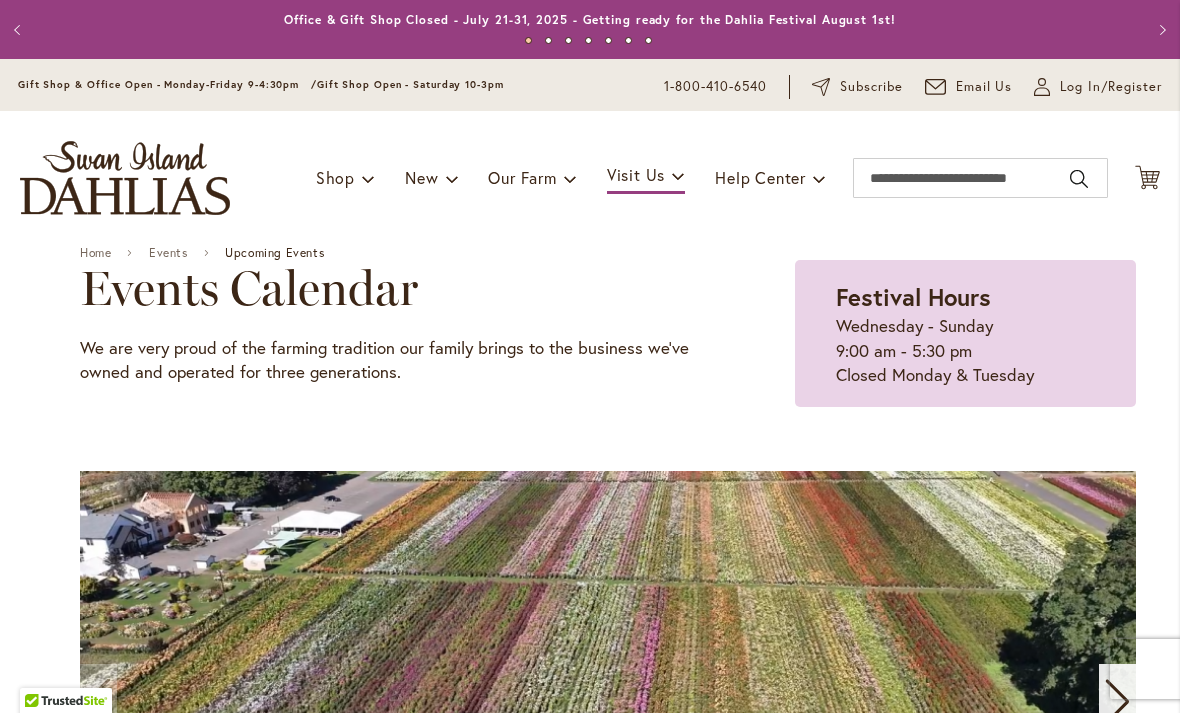 scroll, scrollTop: 0, scrollLeft: 0, axis: both 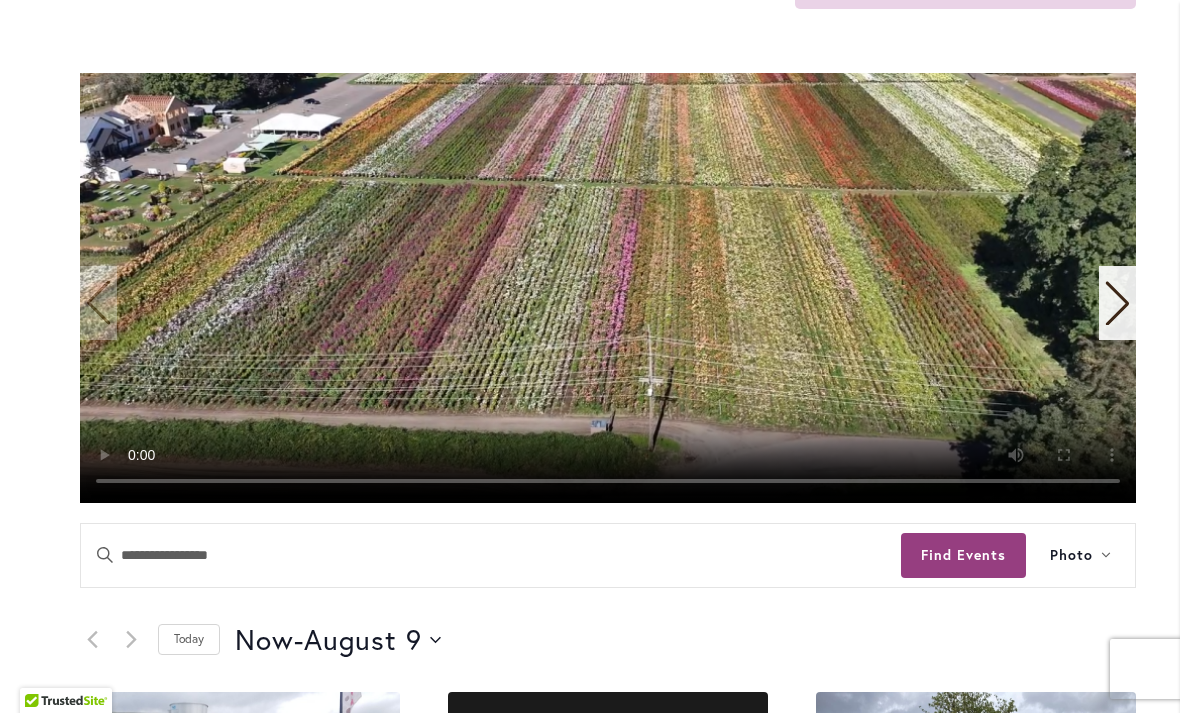 click 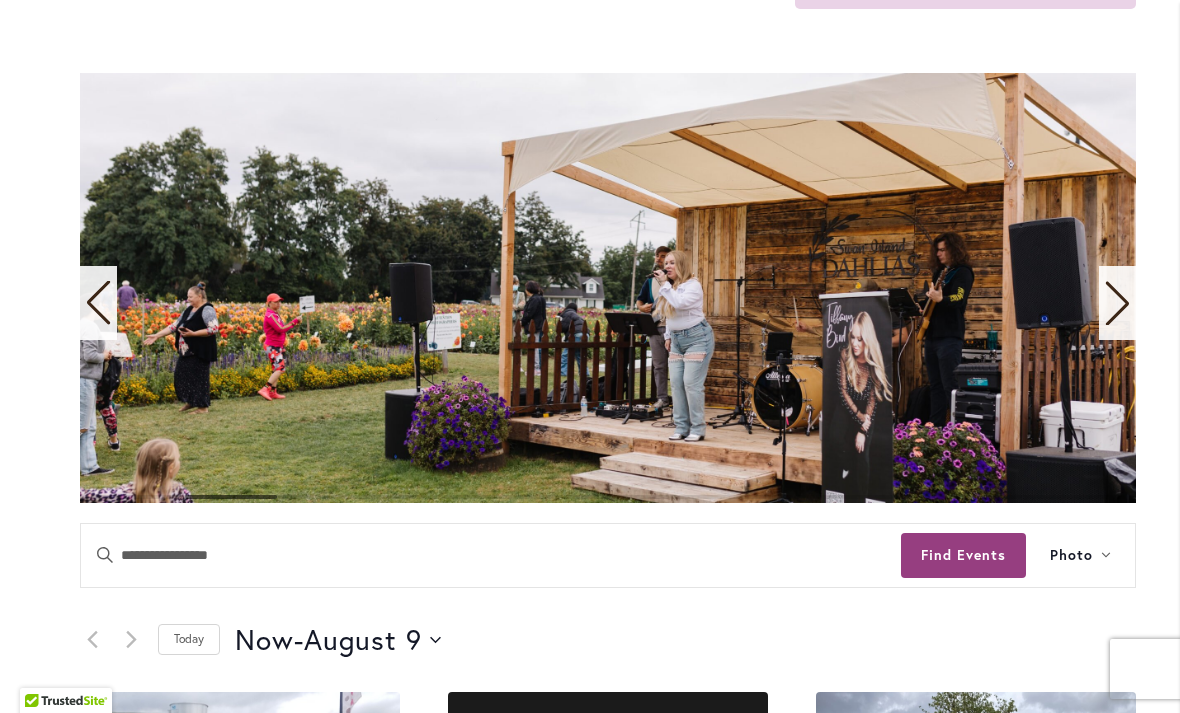 click 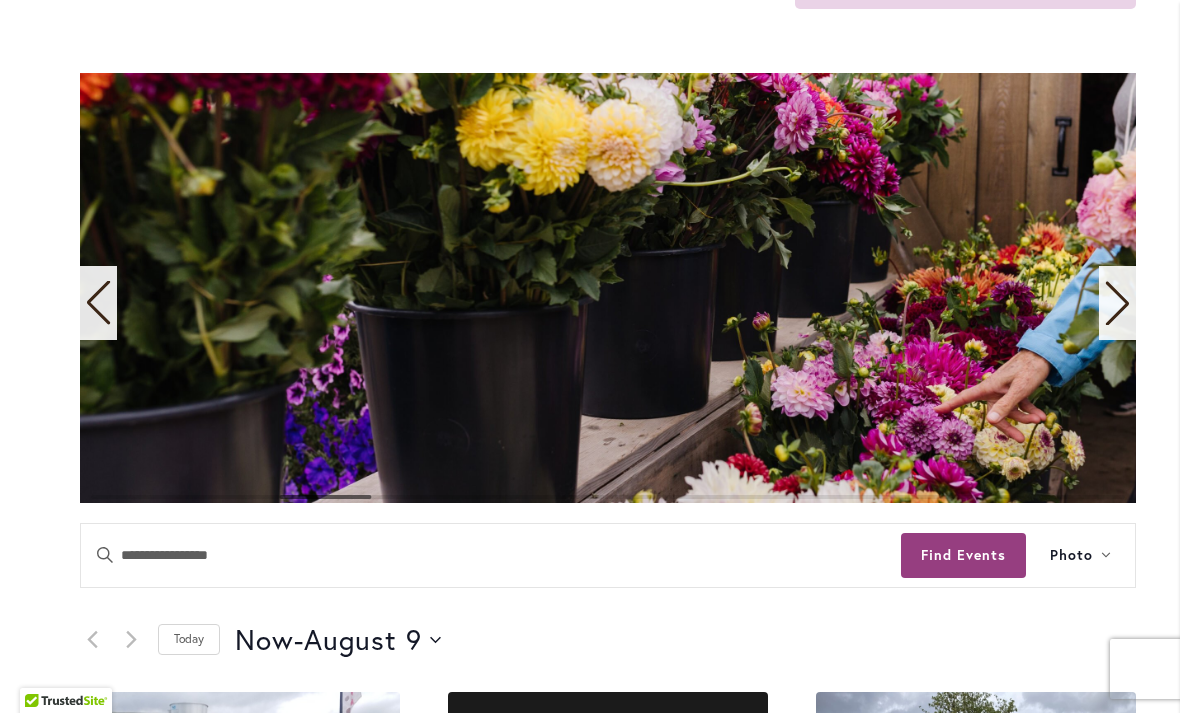 click 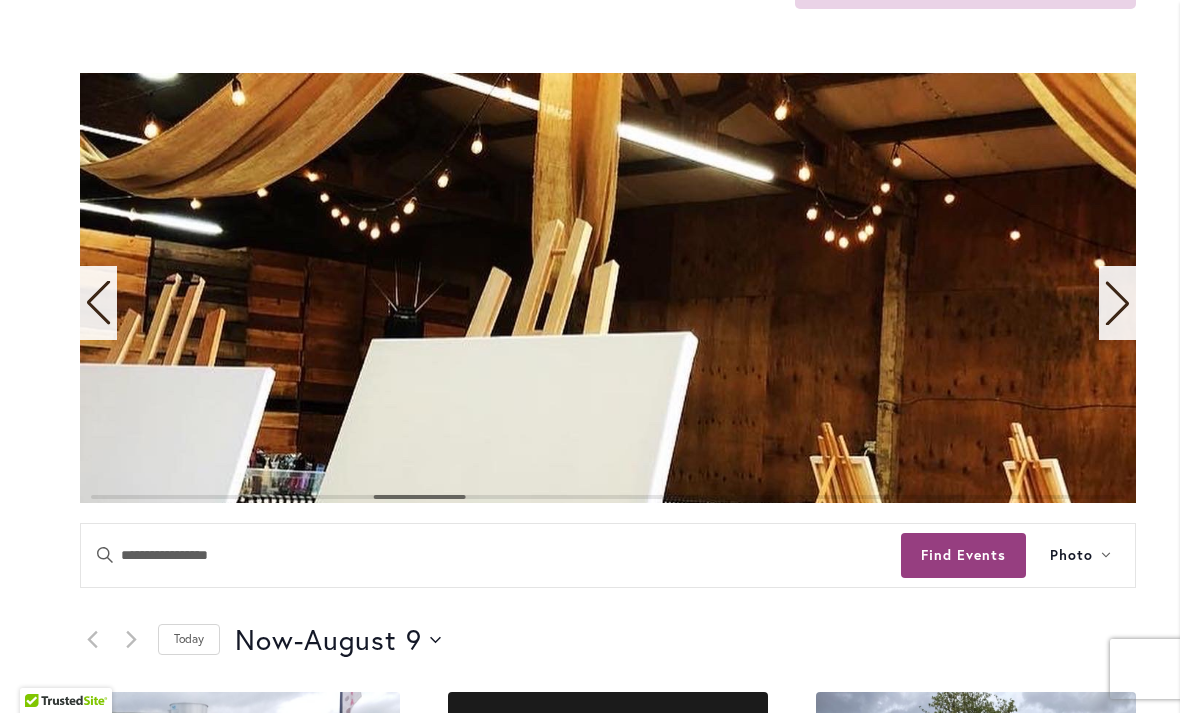 click 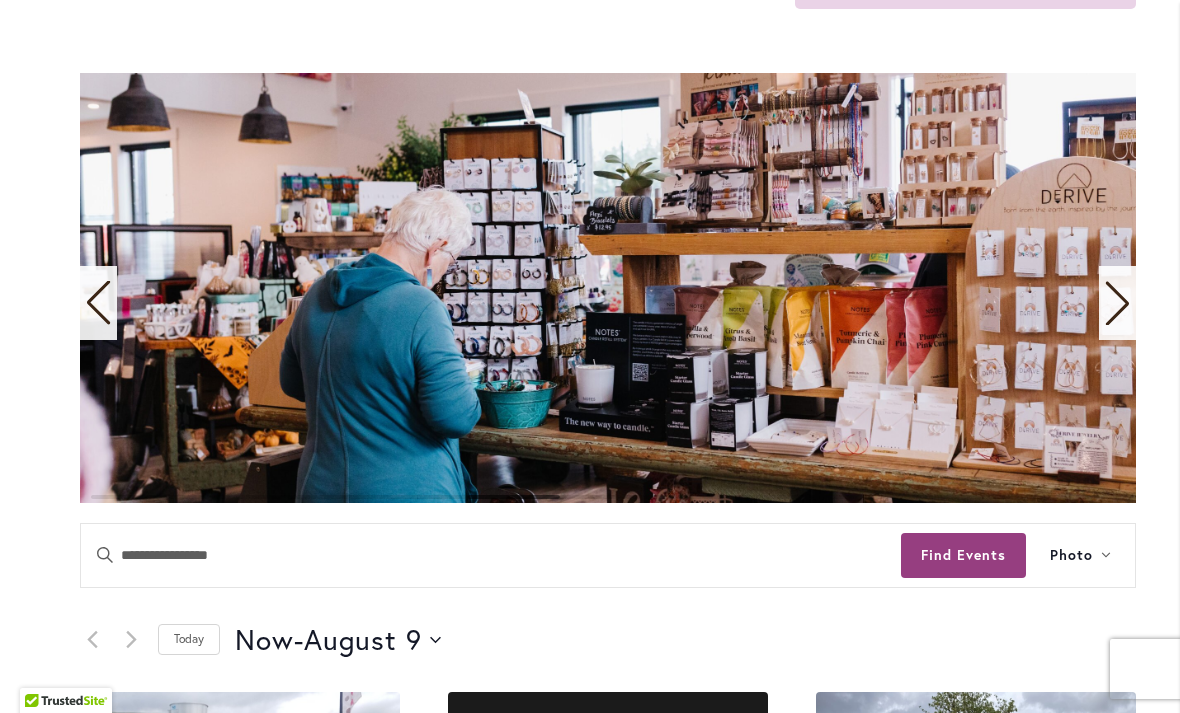 click 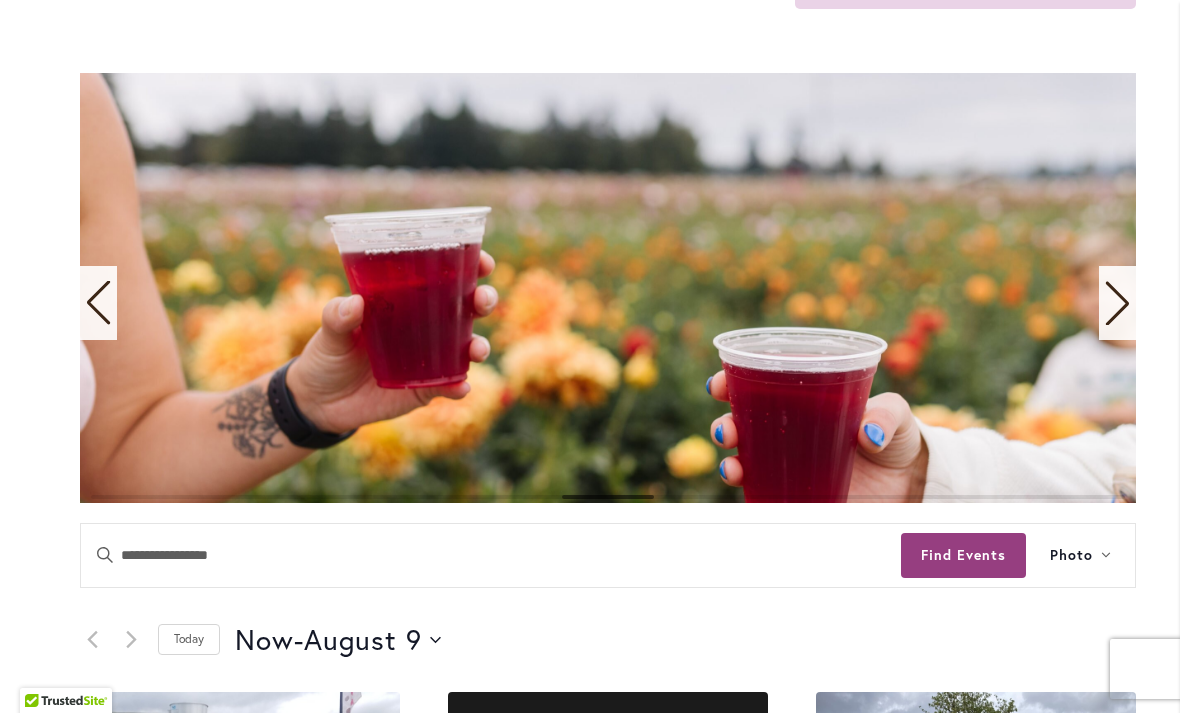 click 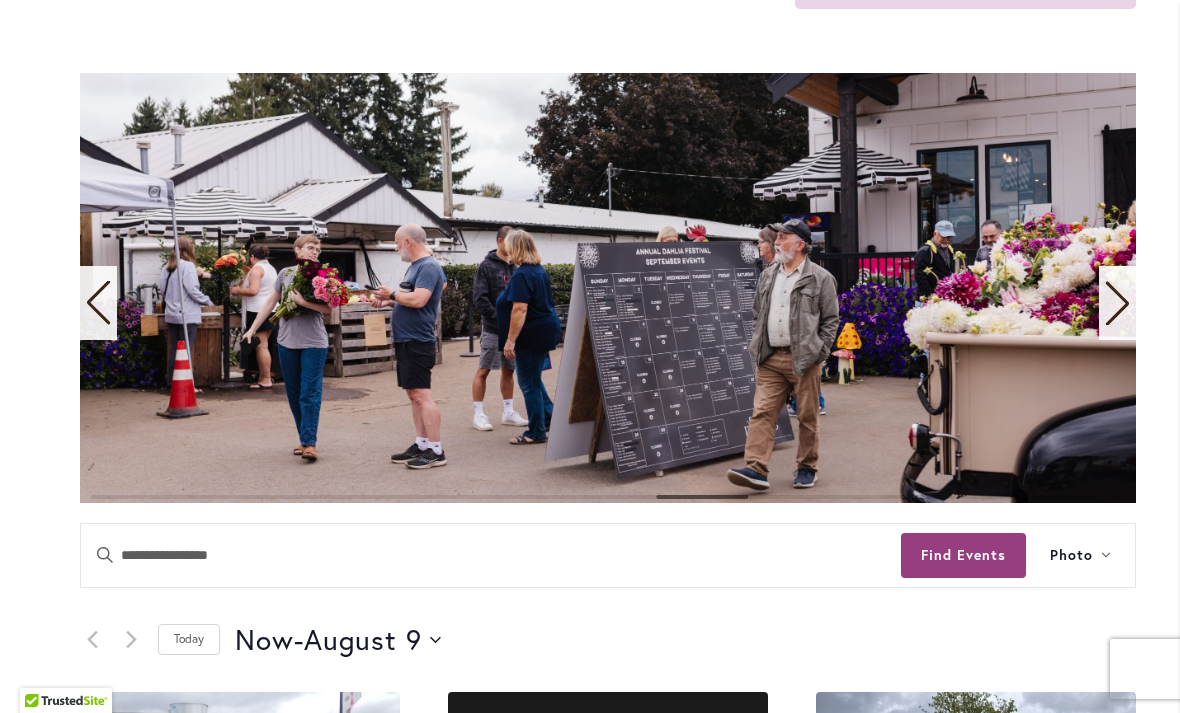 click 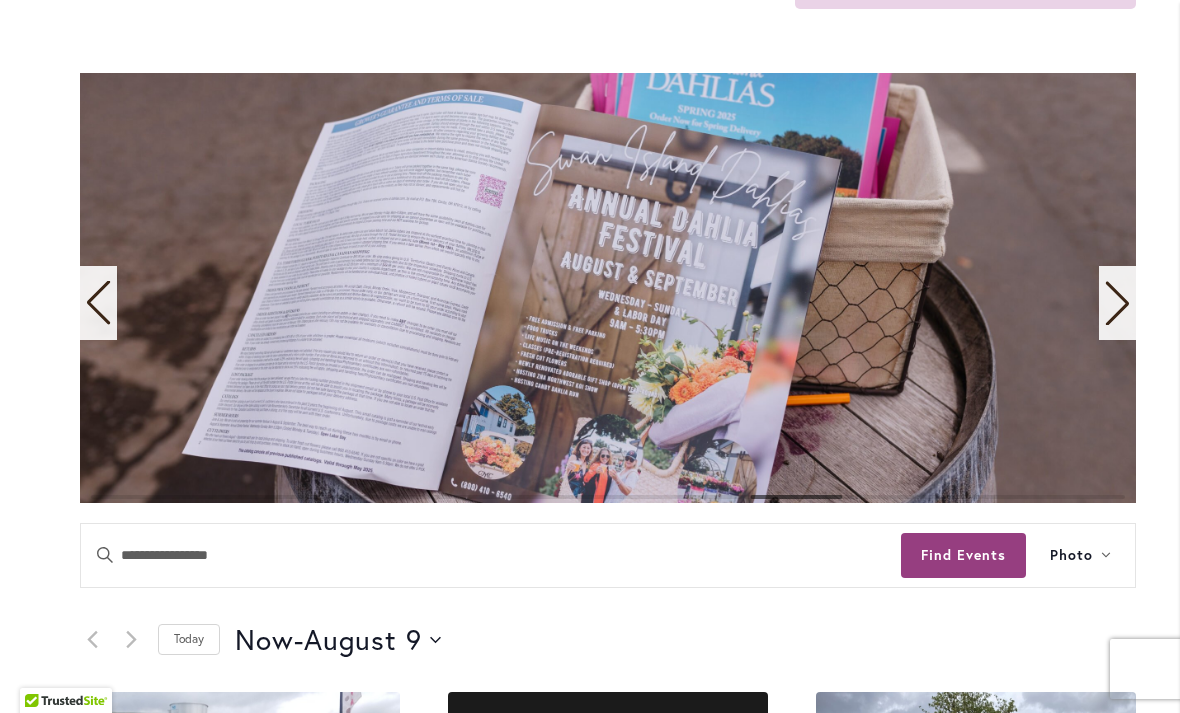 click on "12 events found.
Home       Events     Upcoming Events
Events Calendar
We are very proud of the farming tradition our family brings to the business we've owned and operated for three generations.
Festival Hours
Wednesday - Sunday 9:00 am - 5:30 pm Closed Monday & Tuesday
Events Search and Views Navigation
Search
Enter Keyword. Search for Events by Keyword.
Find Events
Event Views Navigation
Photo
List
Month
Photo
Week" at bounding box center [608, 1195] 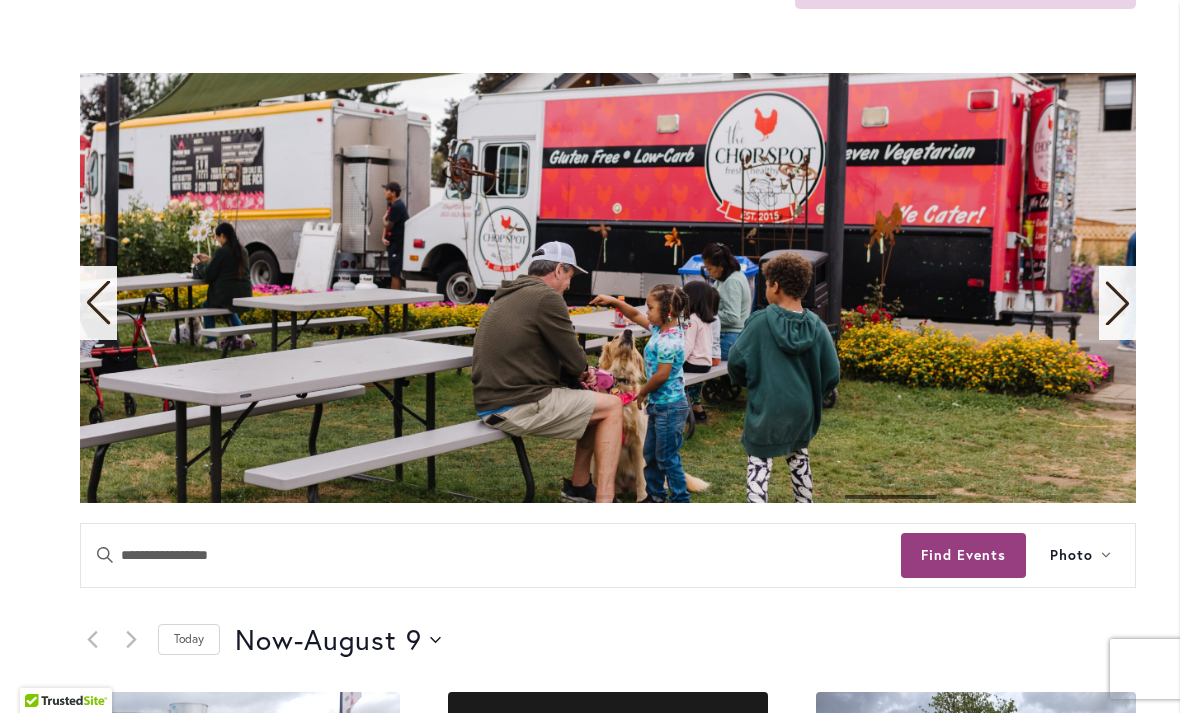 click 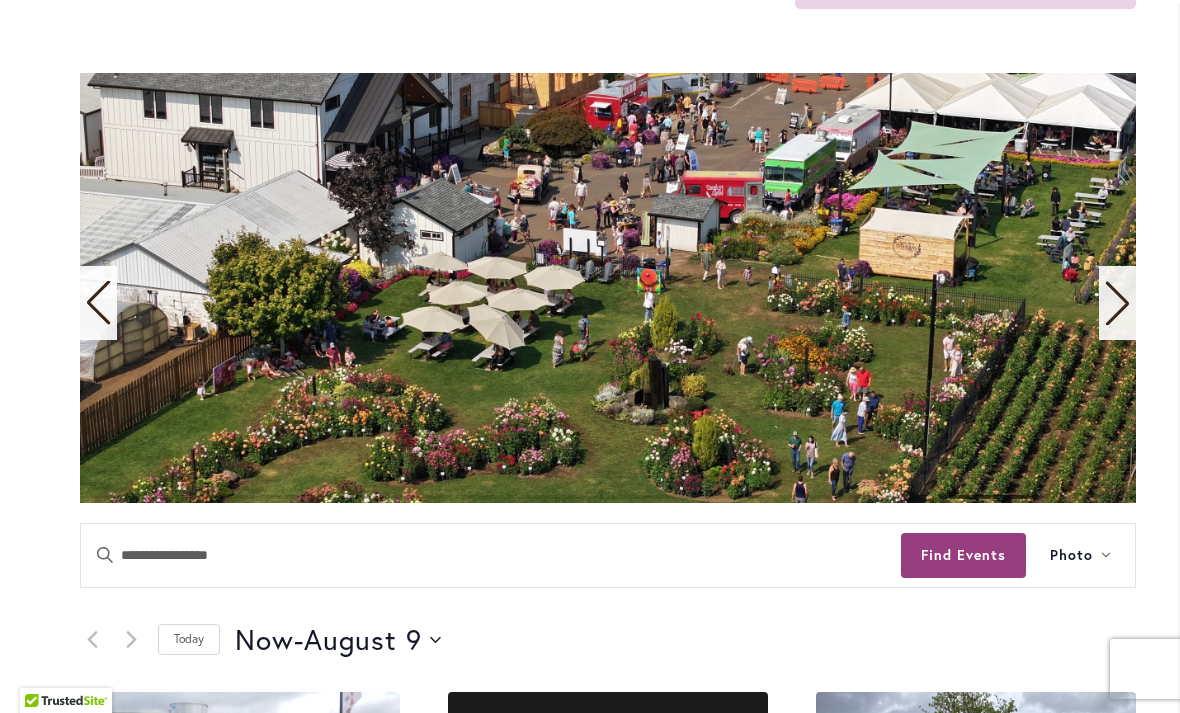 click at bounding box center (1117, 303) 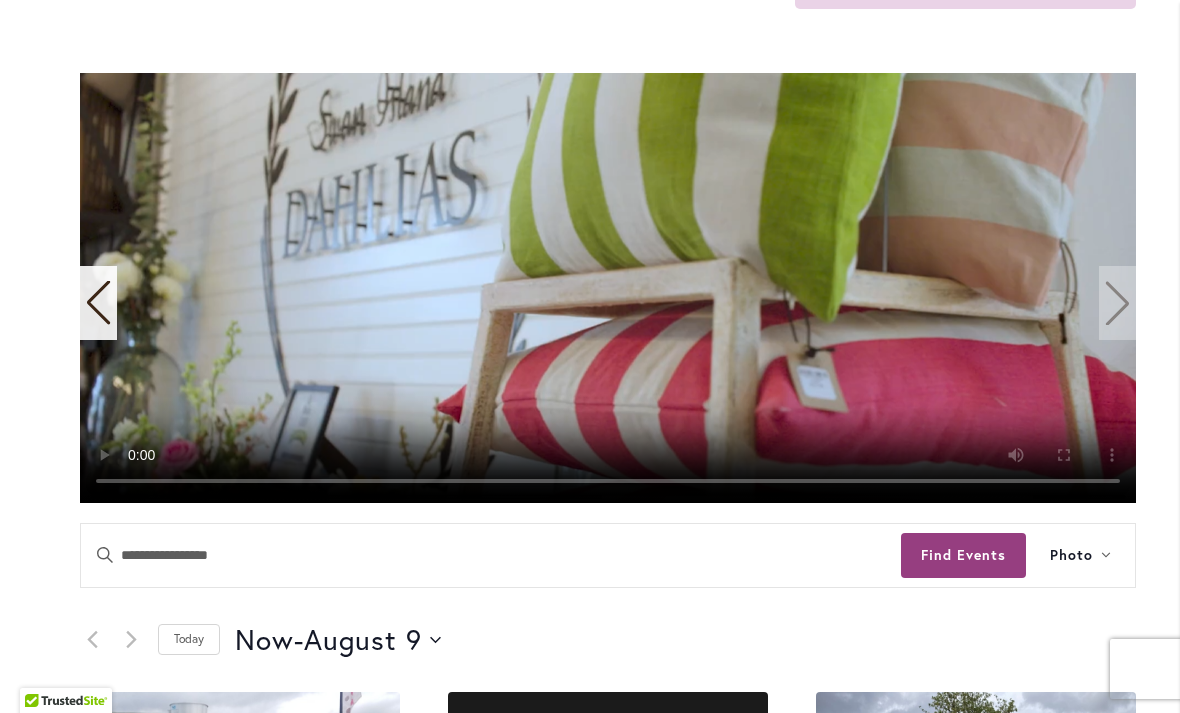 click at bounding box center [608, 288] 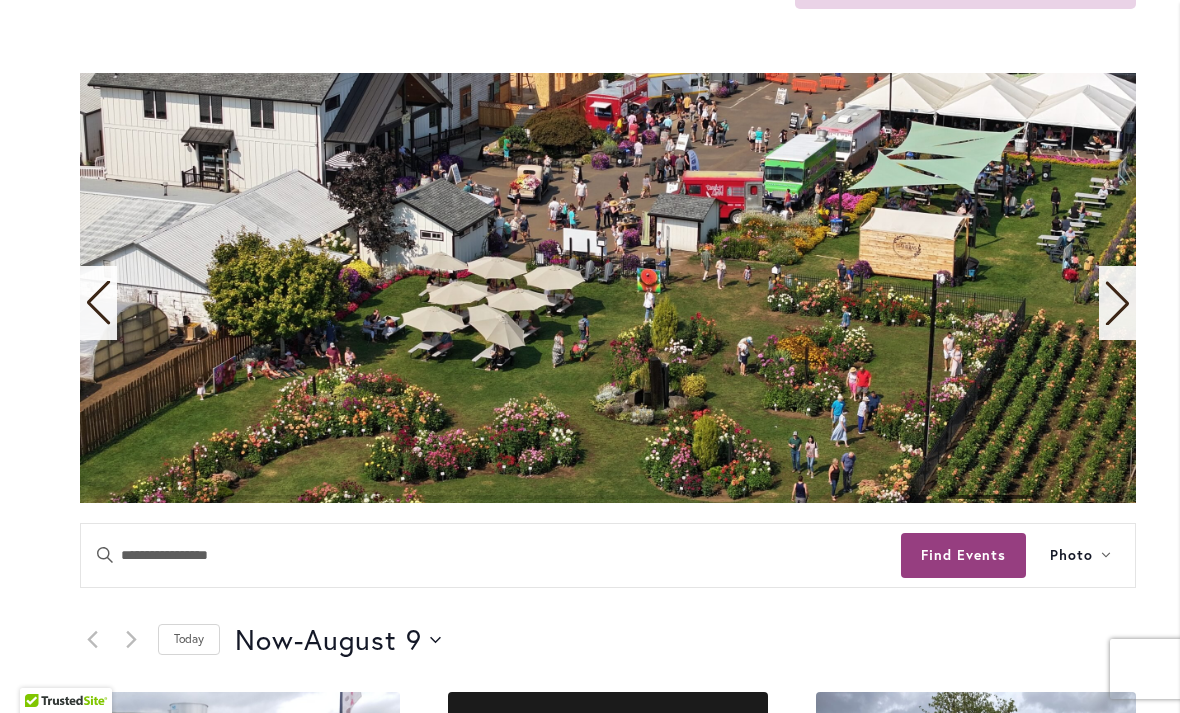 click 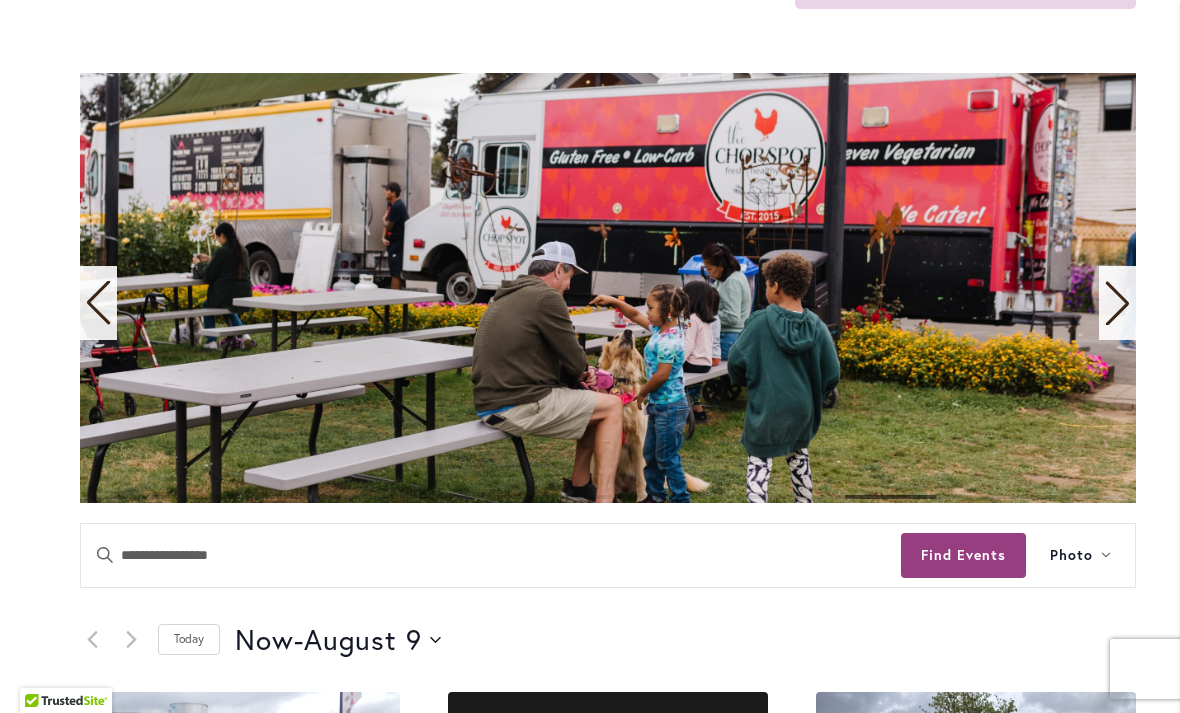 click 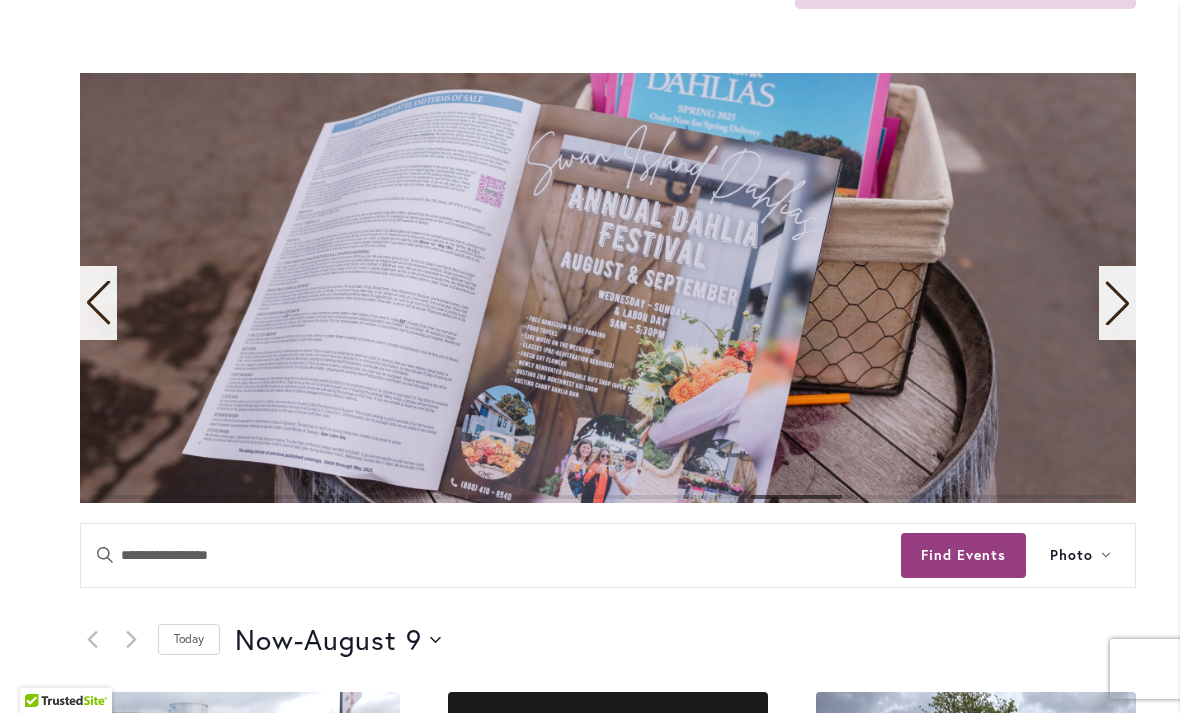 click 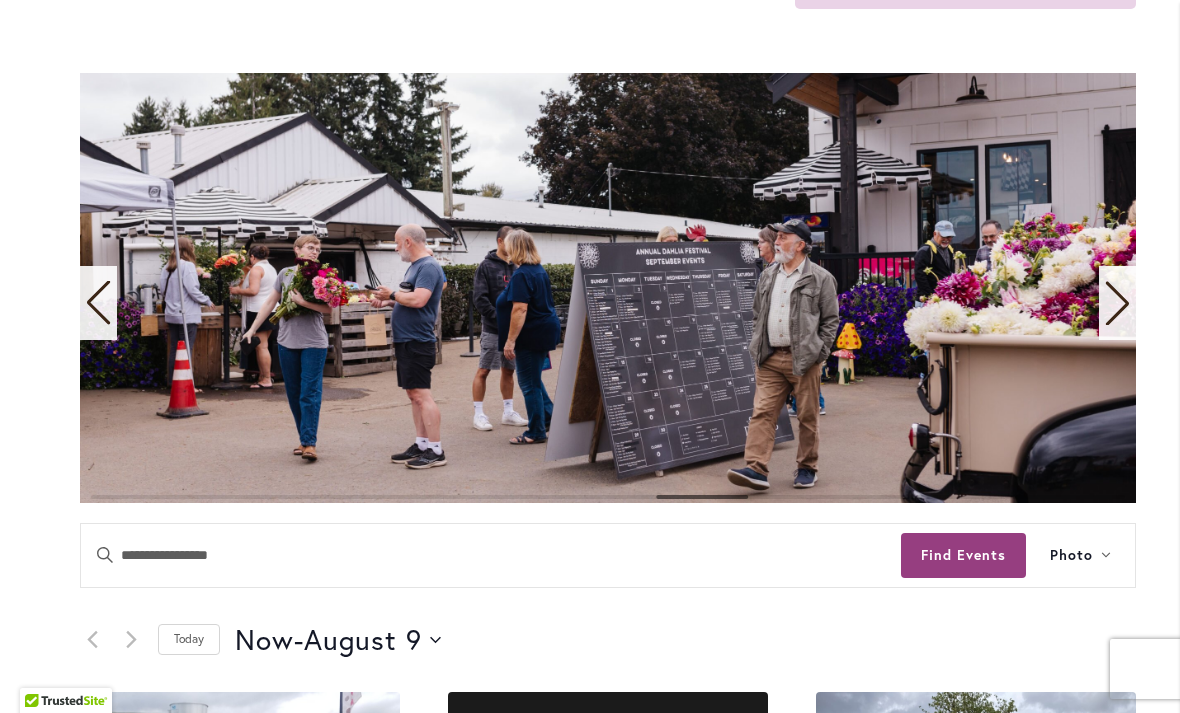 click 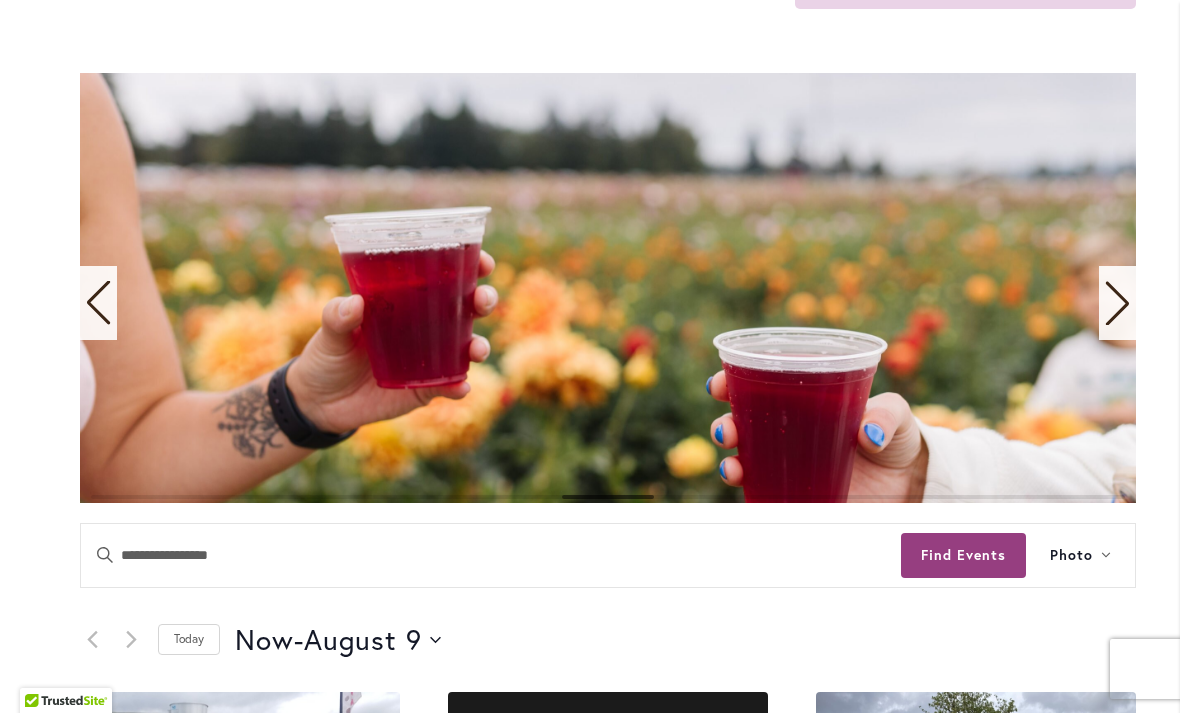 click 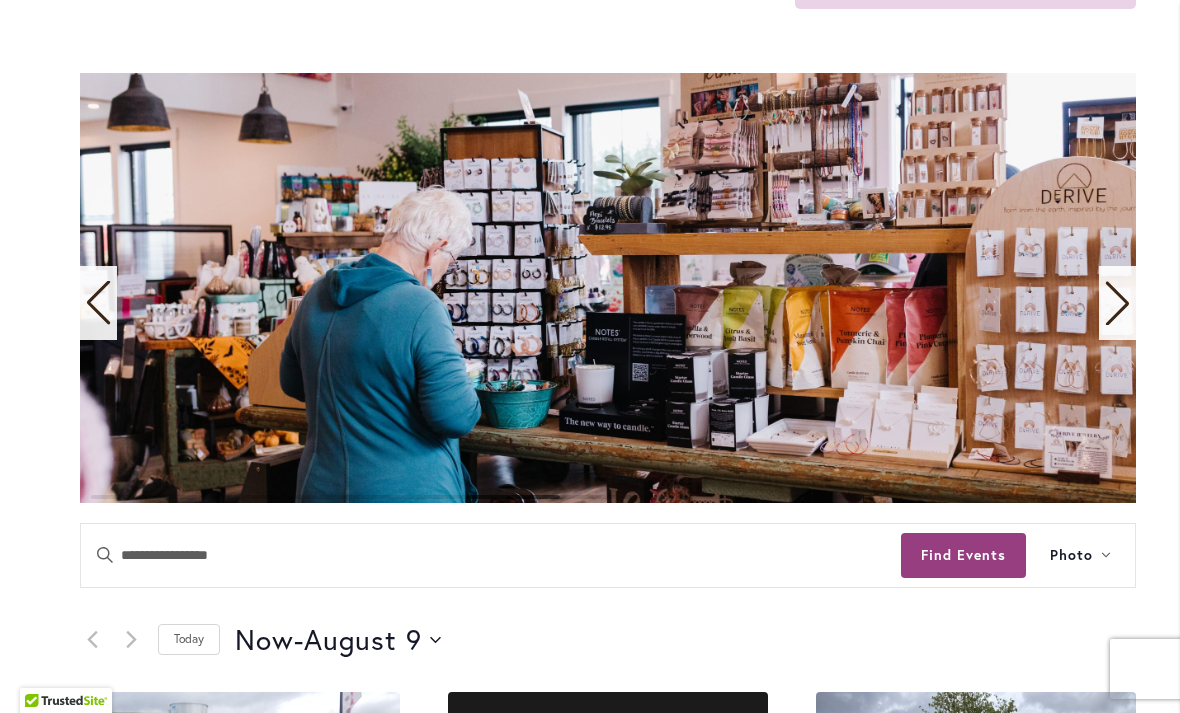 click 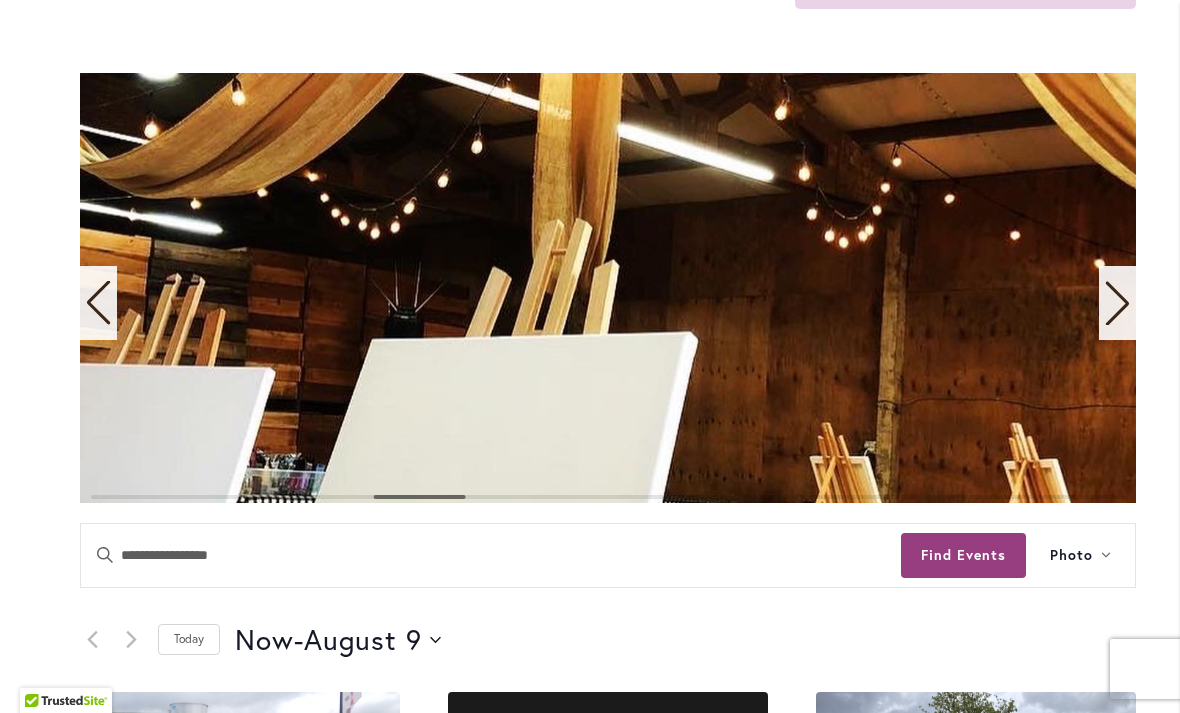 click 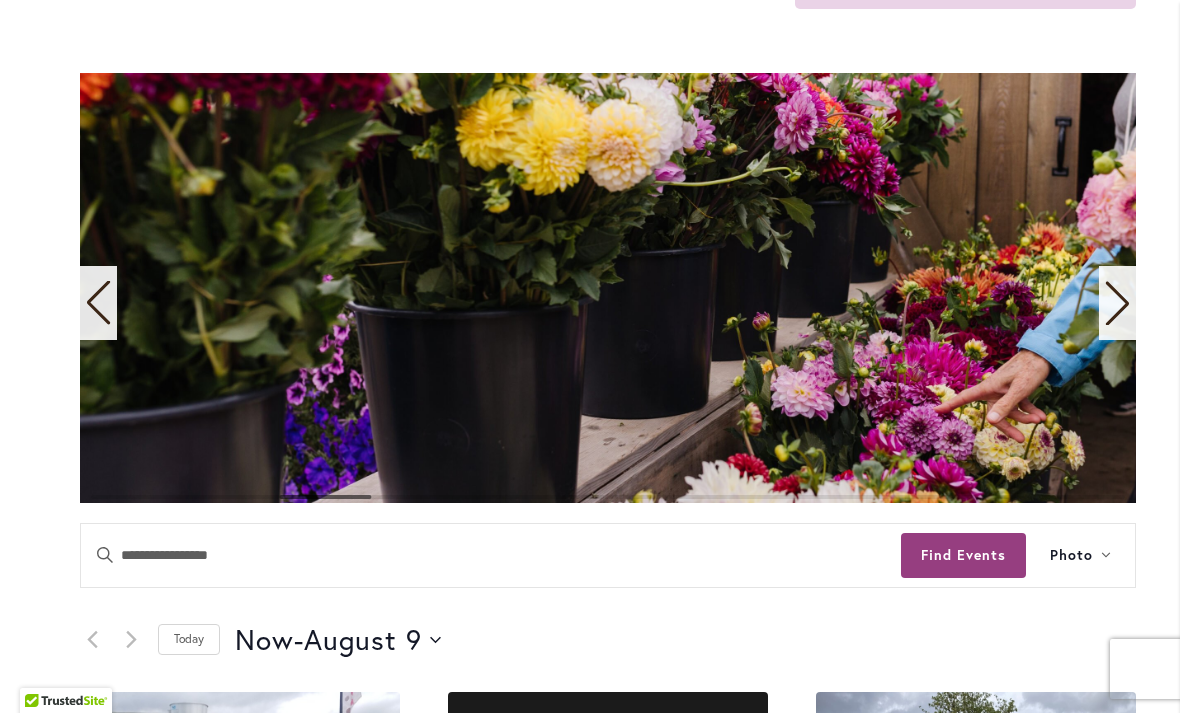 click on "12 events found.
Home       Events     Upcoming Events
Events Calendar
We are very proud of the farming tradition our family brings to the business we've owned and operated for three generations.
Festival Hours
Wednesday - Sunday 9:00 am - 5:30 pm Closed Monday & Tuesday
Events Search and Views Navigation
Search
Enter Keyword. Search for Events by Keyword.
Find Events
Event Views Navigation
Photo
List
Month
Photo
Week" at bounding box center (608, 1195) 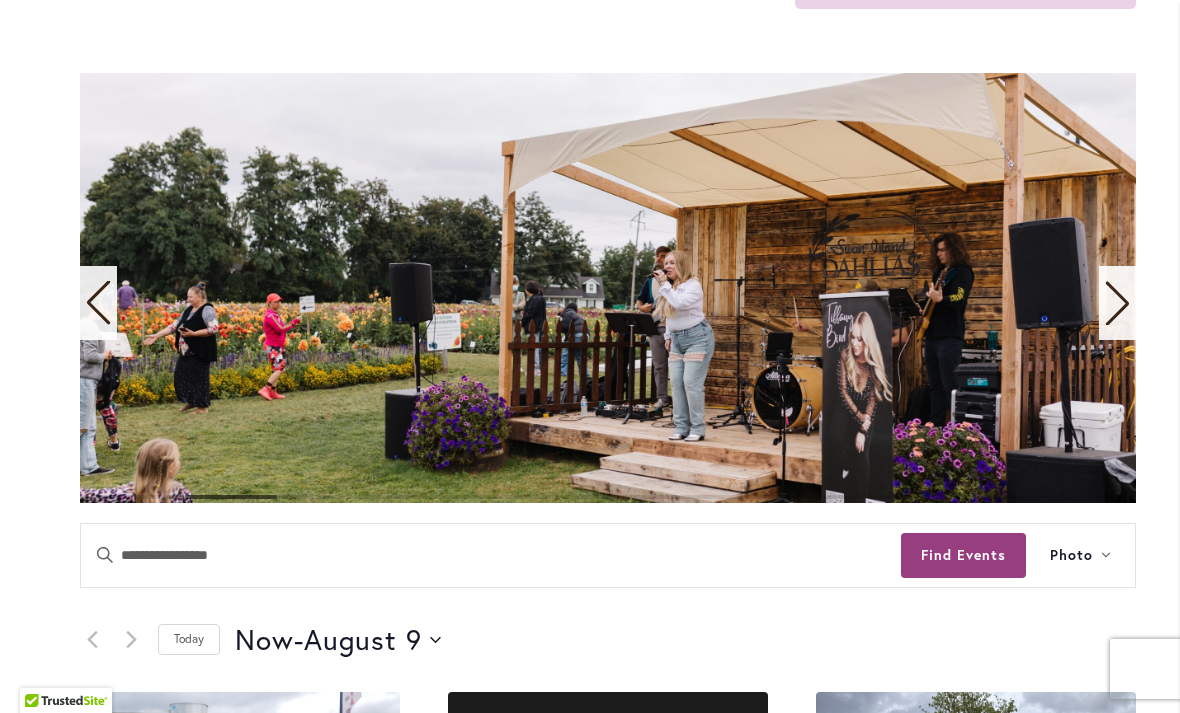 click 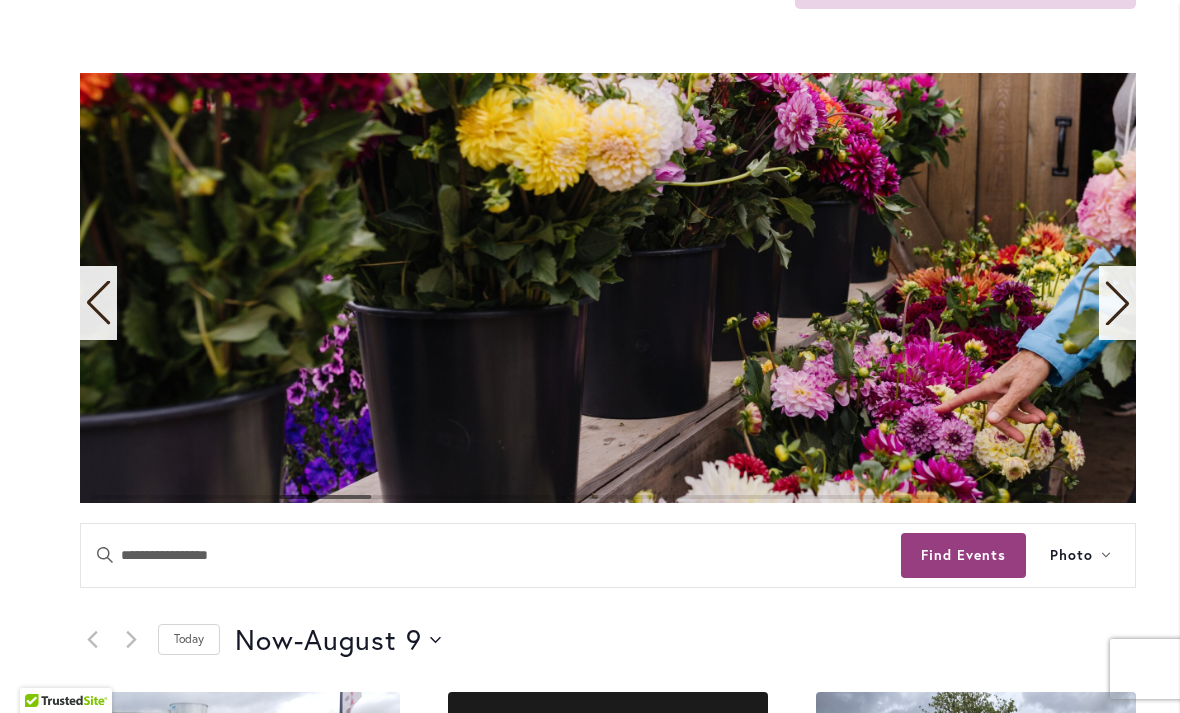 click on "12 events found.
Home       Events     Upcoming Events
Events Calendar
We are very proud of the farming tradition our family brings to the business we've owned and operated for three generations.
Festival Hours
Wednesday - Sunday 9:00 am - 5:30 pm Closed Monday & Tuesday
Events Search and Views Navigation
Search
Enter Keyword. Search for Events by Keyword.
Find Events
Event Views Navigation
Photo
List
Month
Photo
Week" at bounding box center (608, 1195) 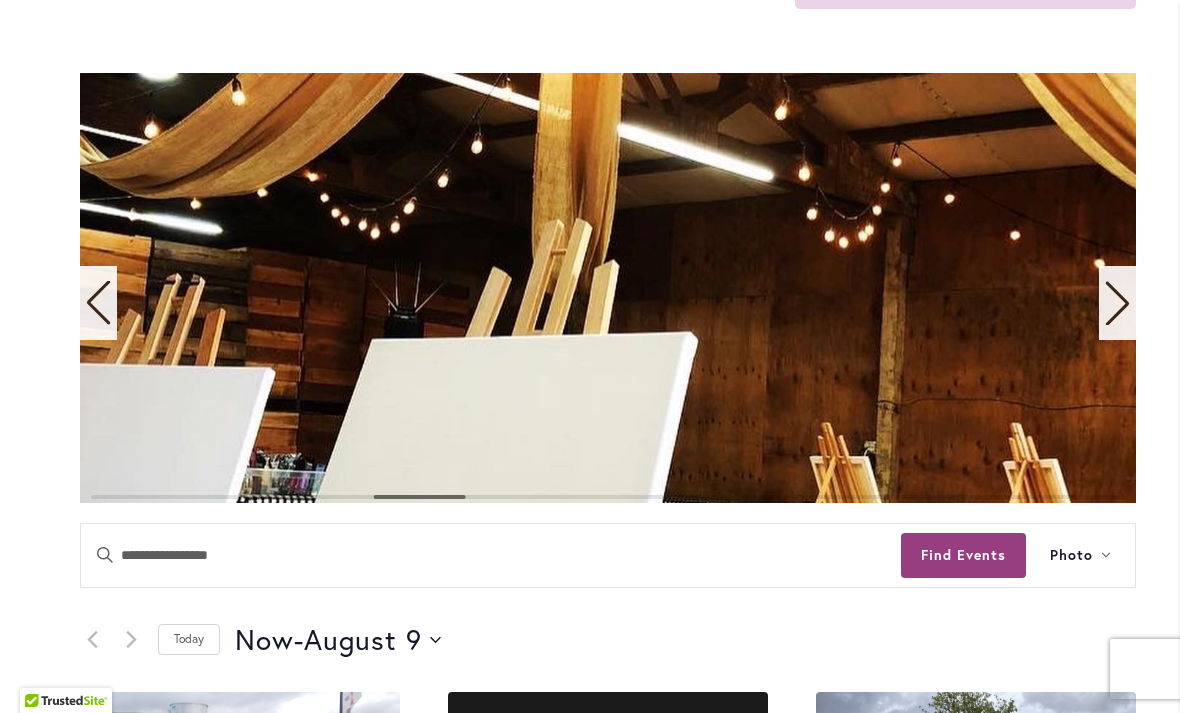 click 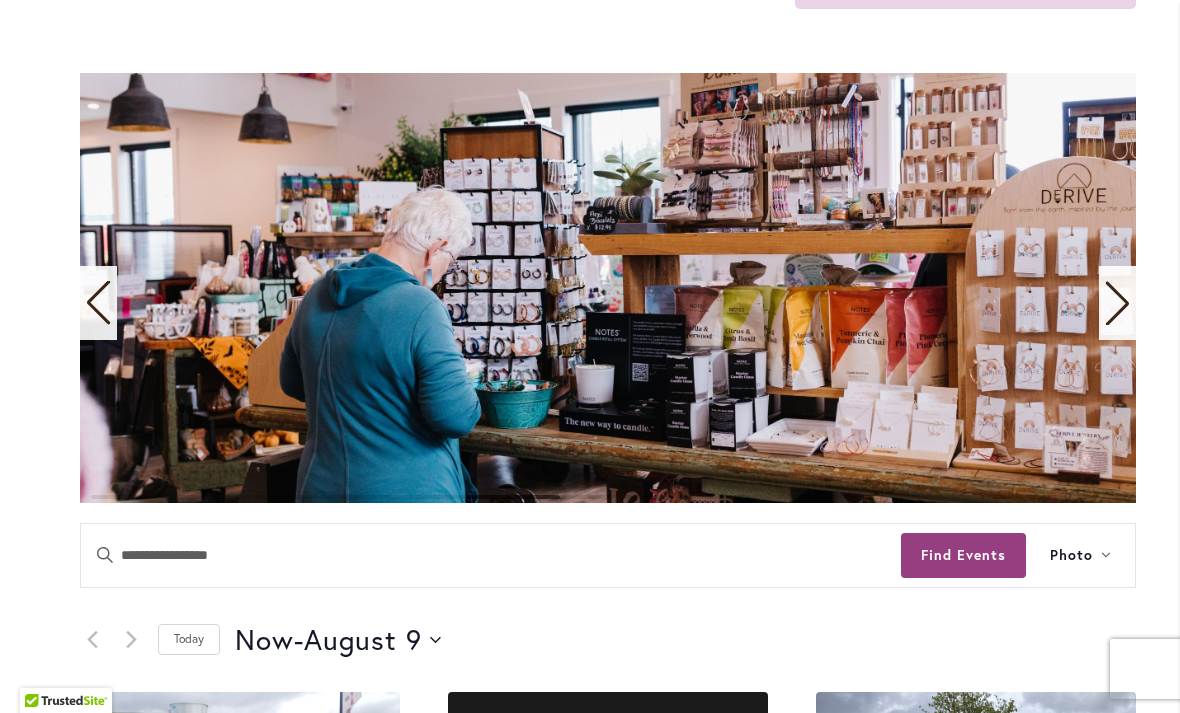 click 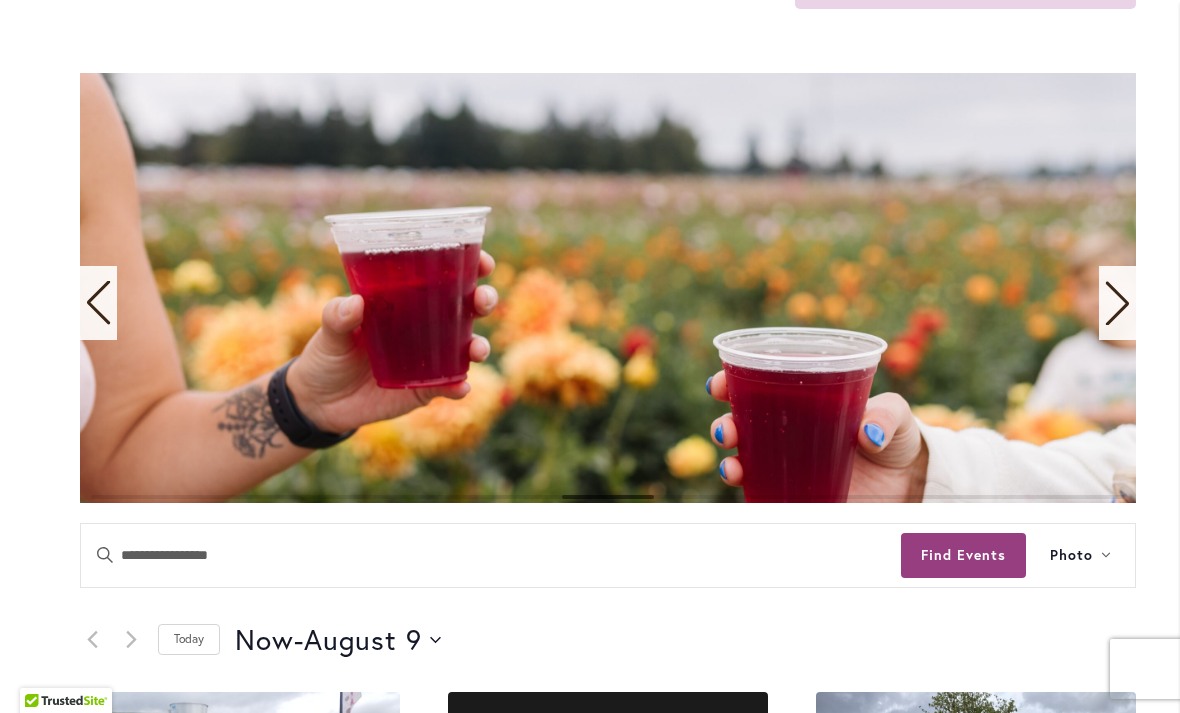 click 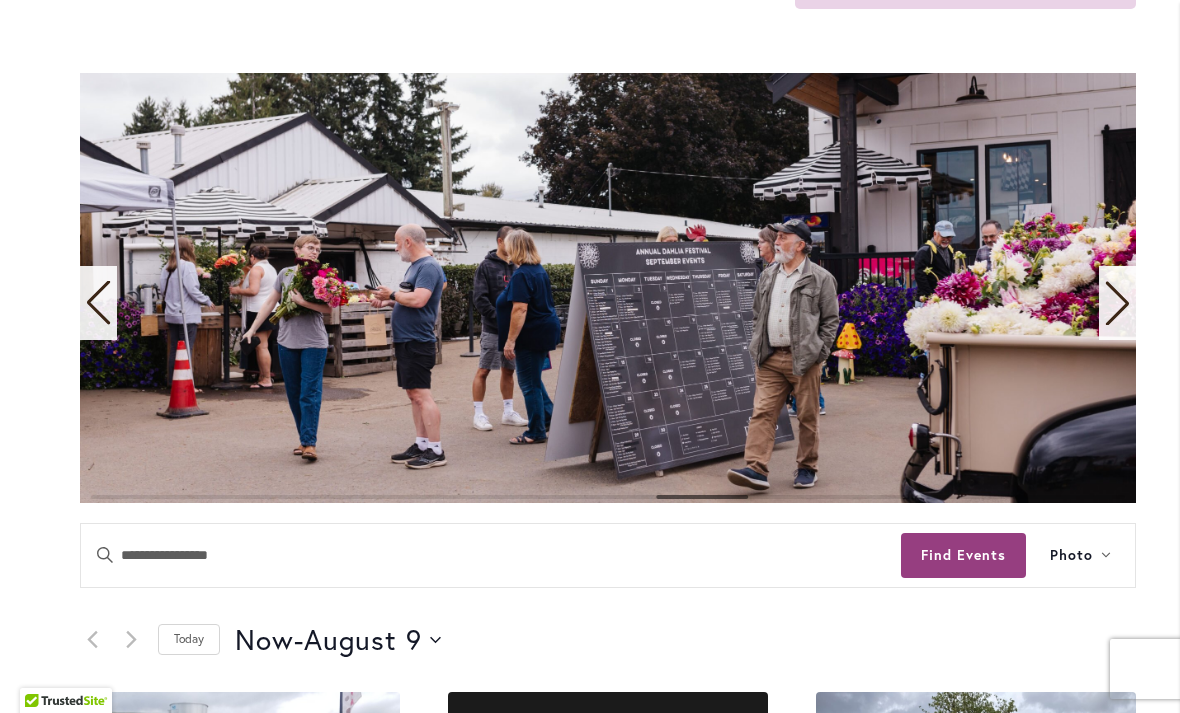 click 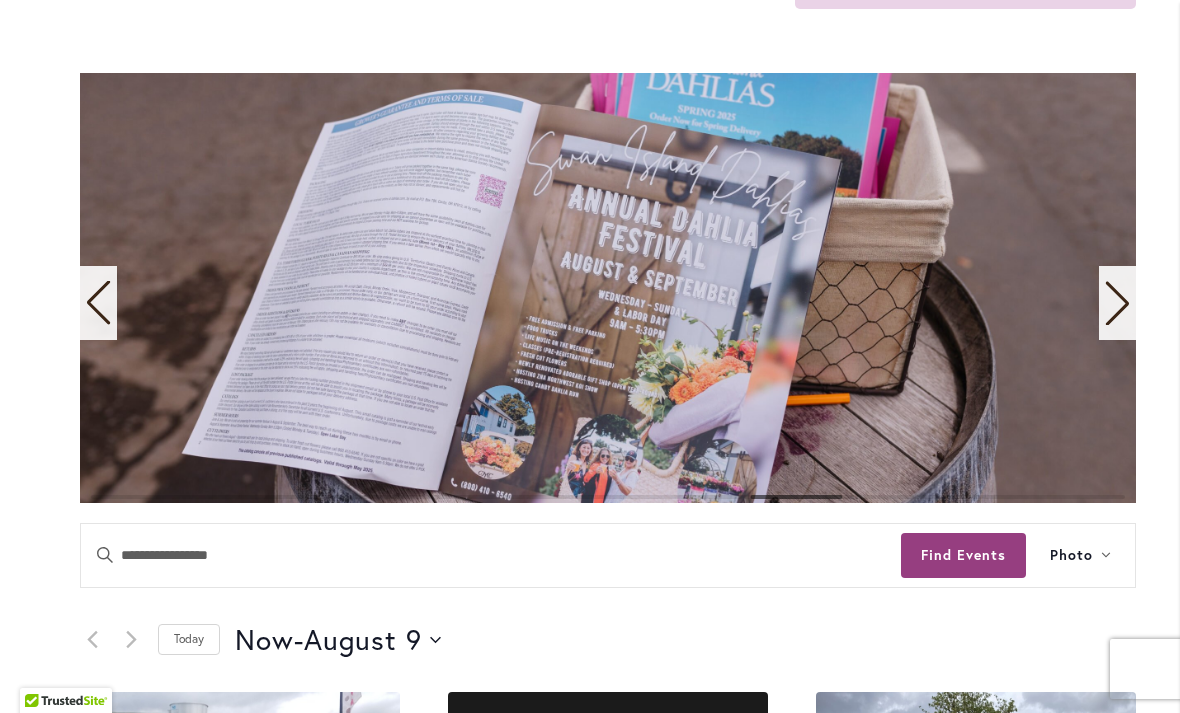 click 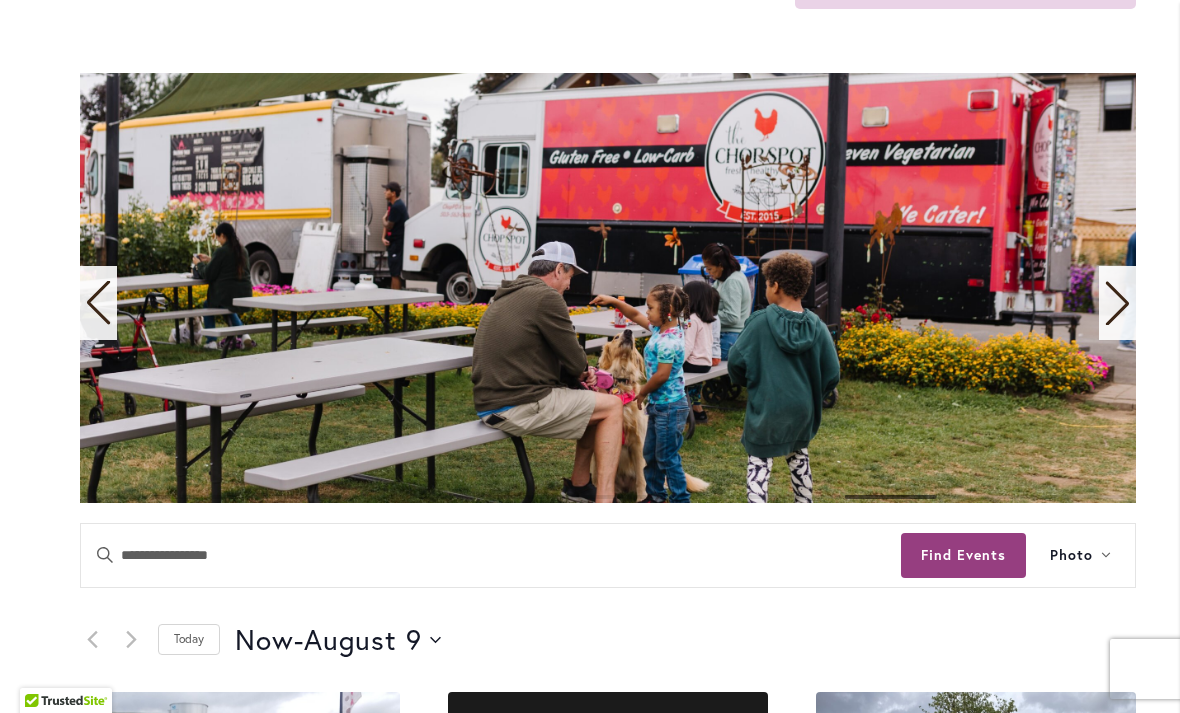 click at bounding box center [1117, 303] 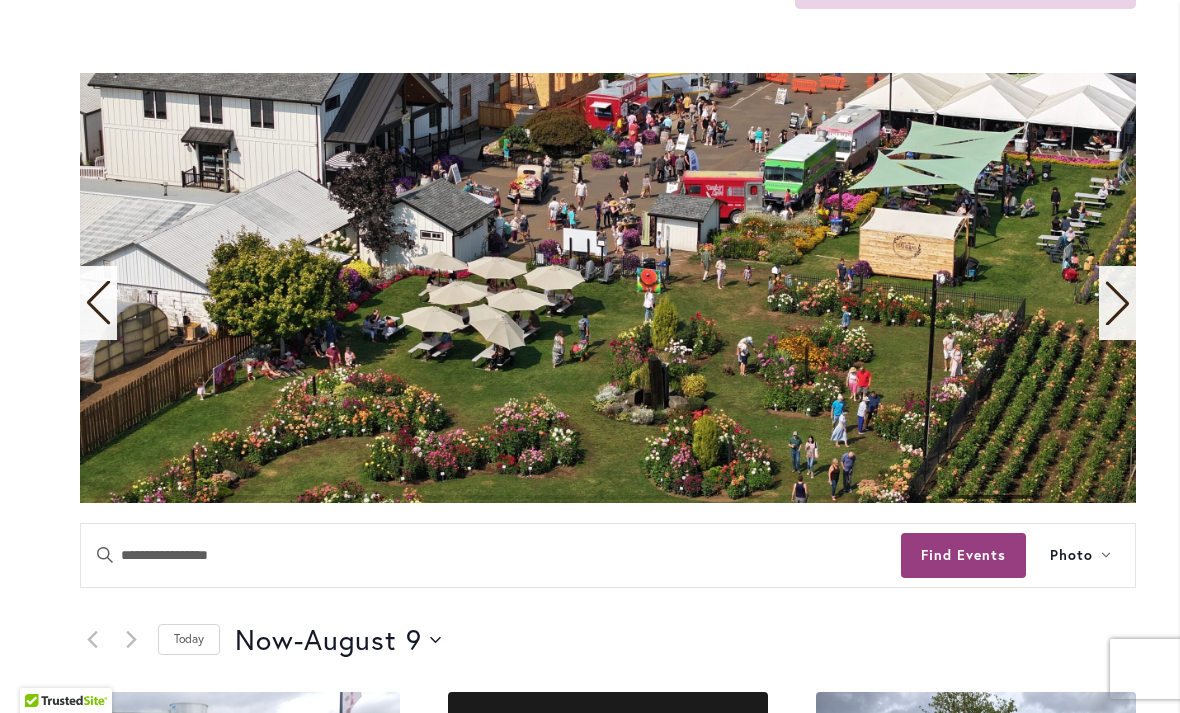 click 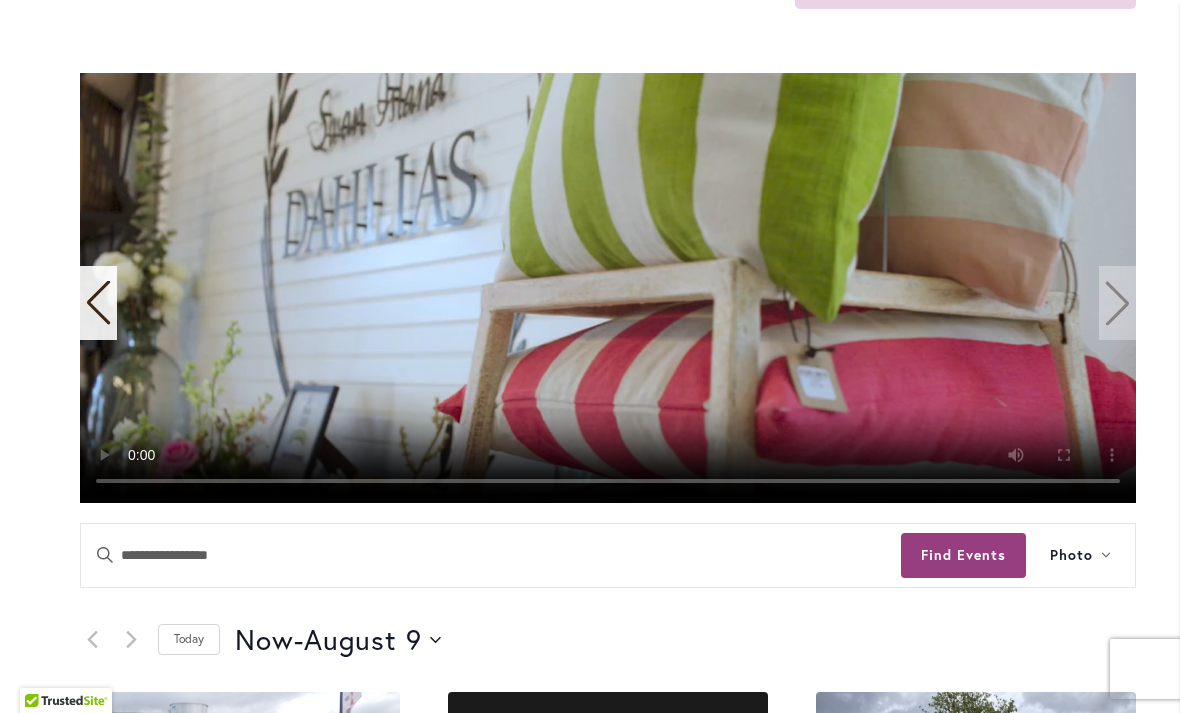 click at bounding box center [608, 288] 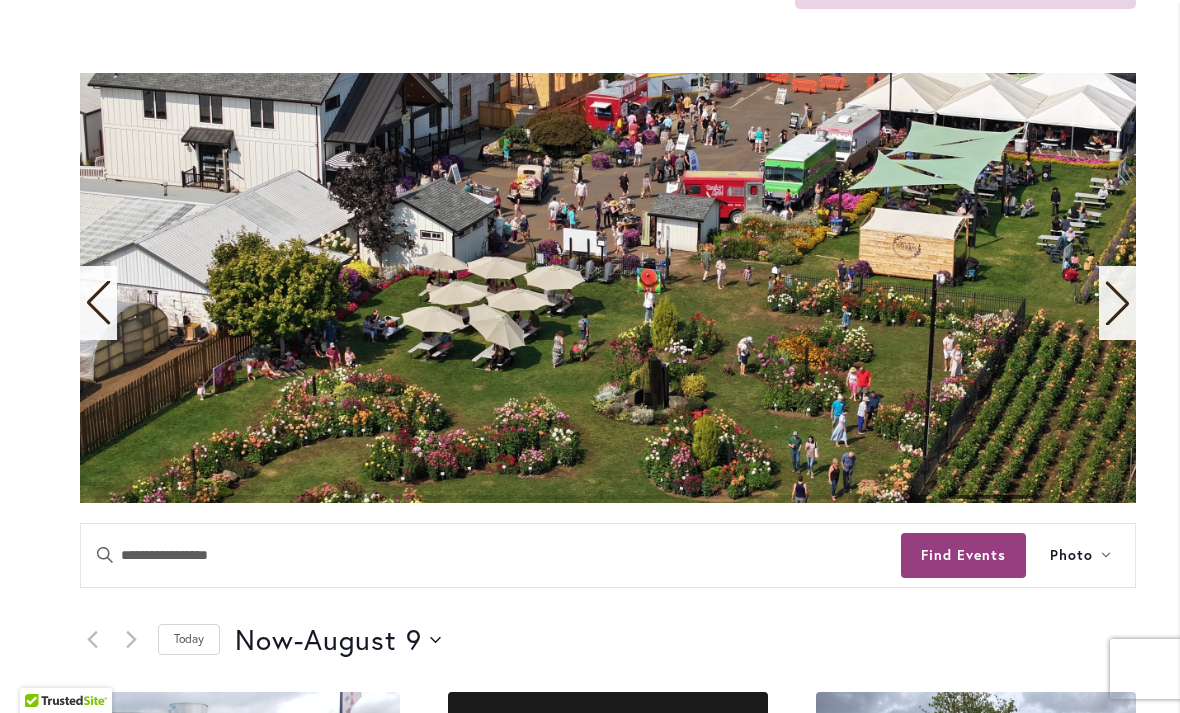 click 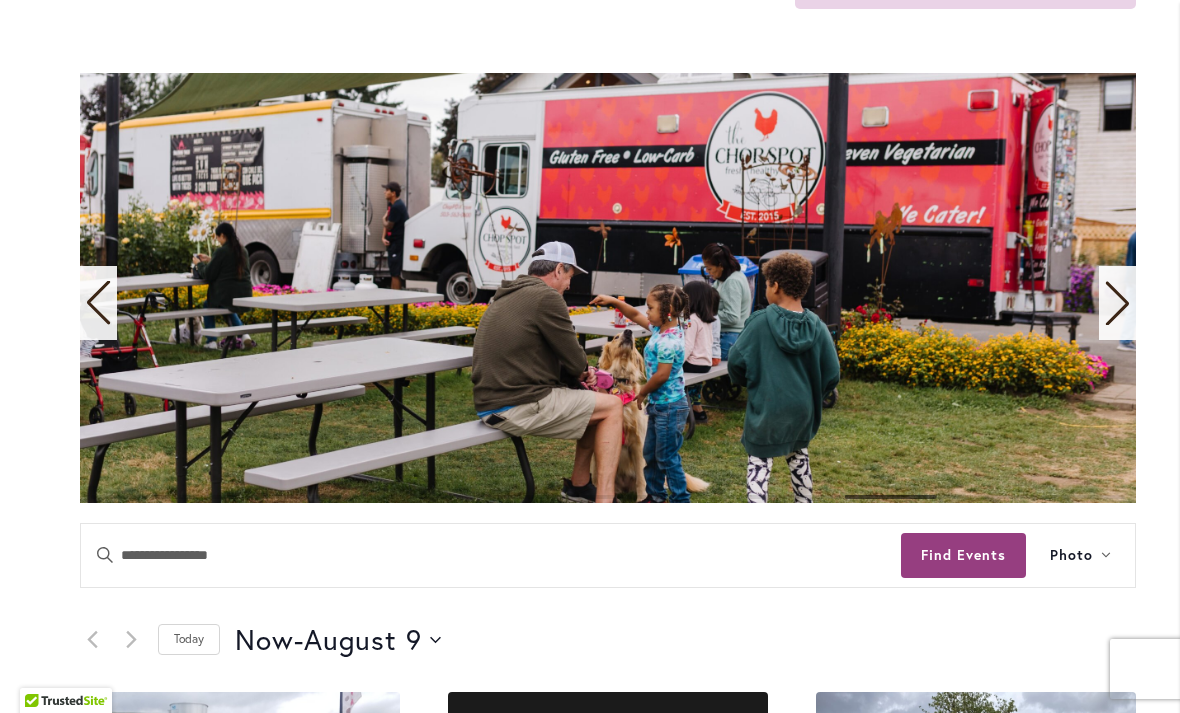 click on "12 events found.
Home       Events     Upcoming Events
Events Calendar
We are very proud of the farming tradition our family brings to the business we've owned and operated for three generations.
Festival Hours
Wednesday - Sunday 9:00 am - 5:30 pm Closed Monday & Tuesday
Events Search and Views Navigation
Search
Enter Keyword. Search for Events by Keyword.
Find Events
Event Views Navigation
Photo
List
Month
Photo
Week" at bounding box center (608, 1195) 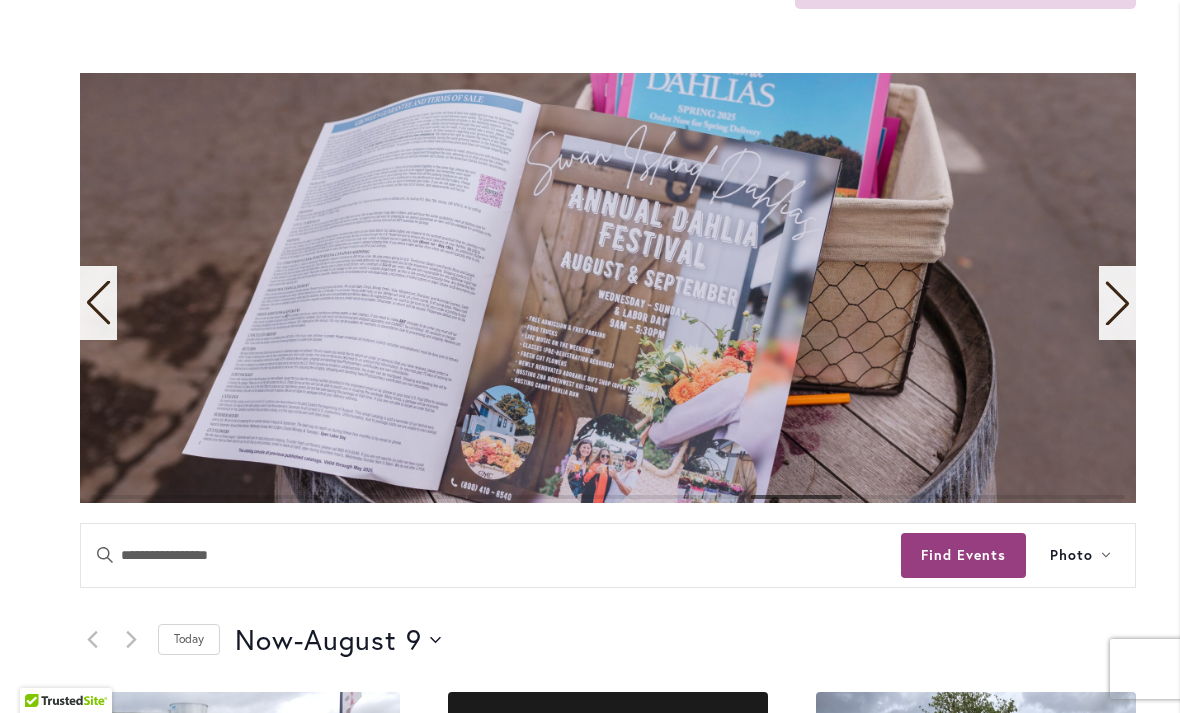 click 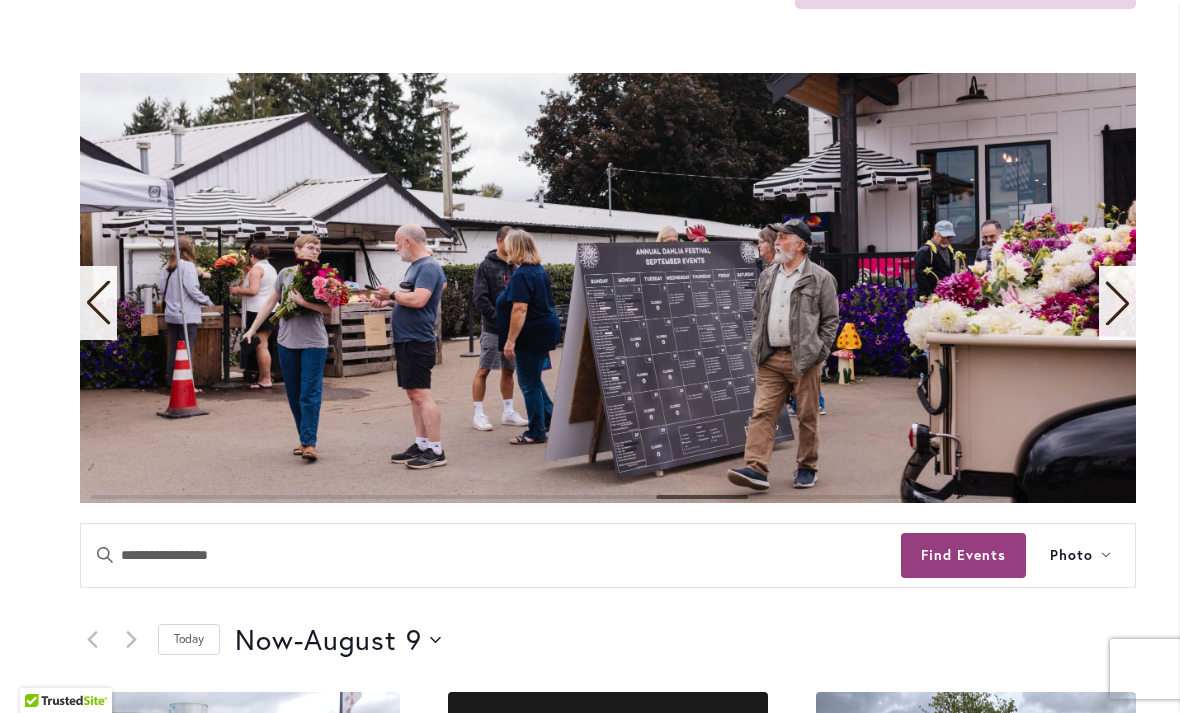 click at bounding box center [98, 303] 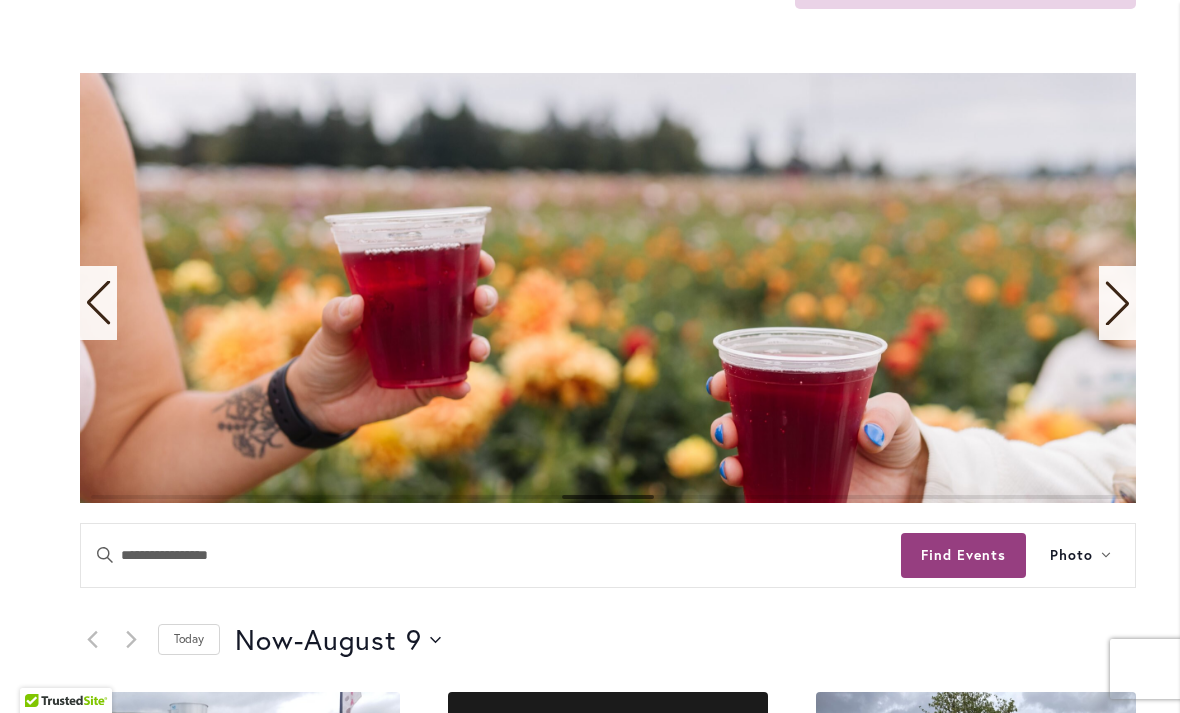 click 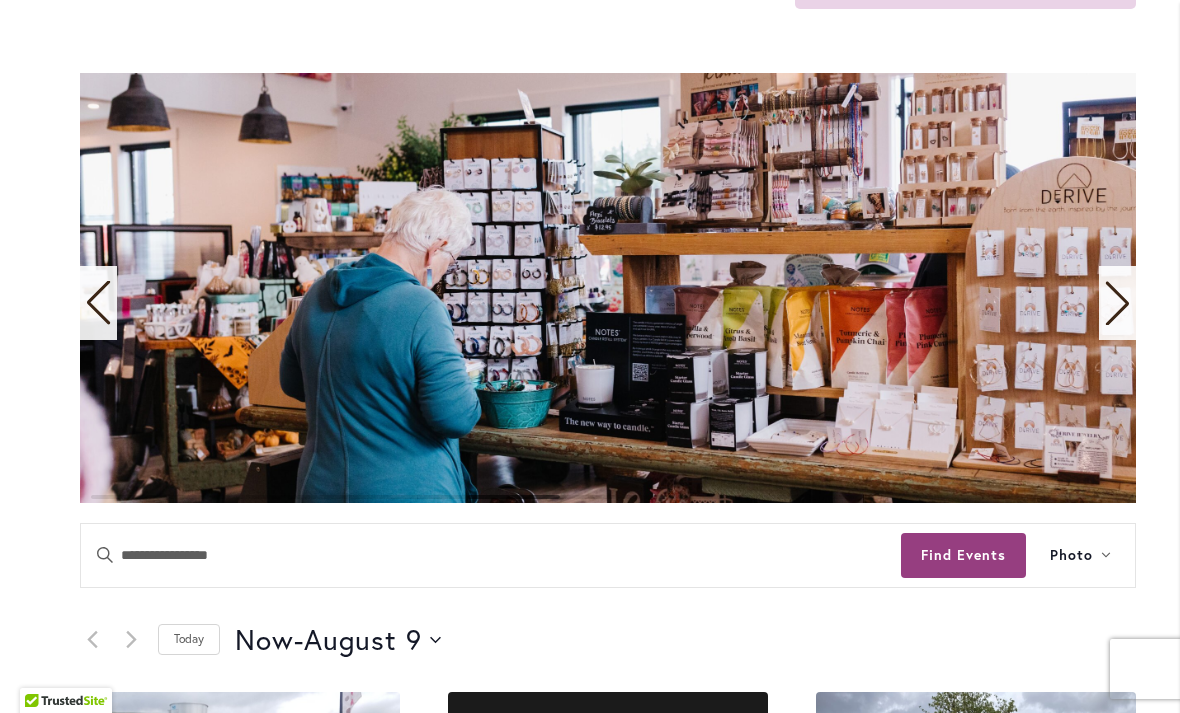 click 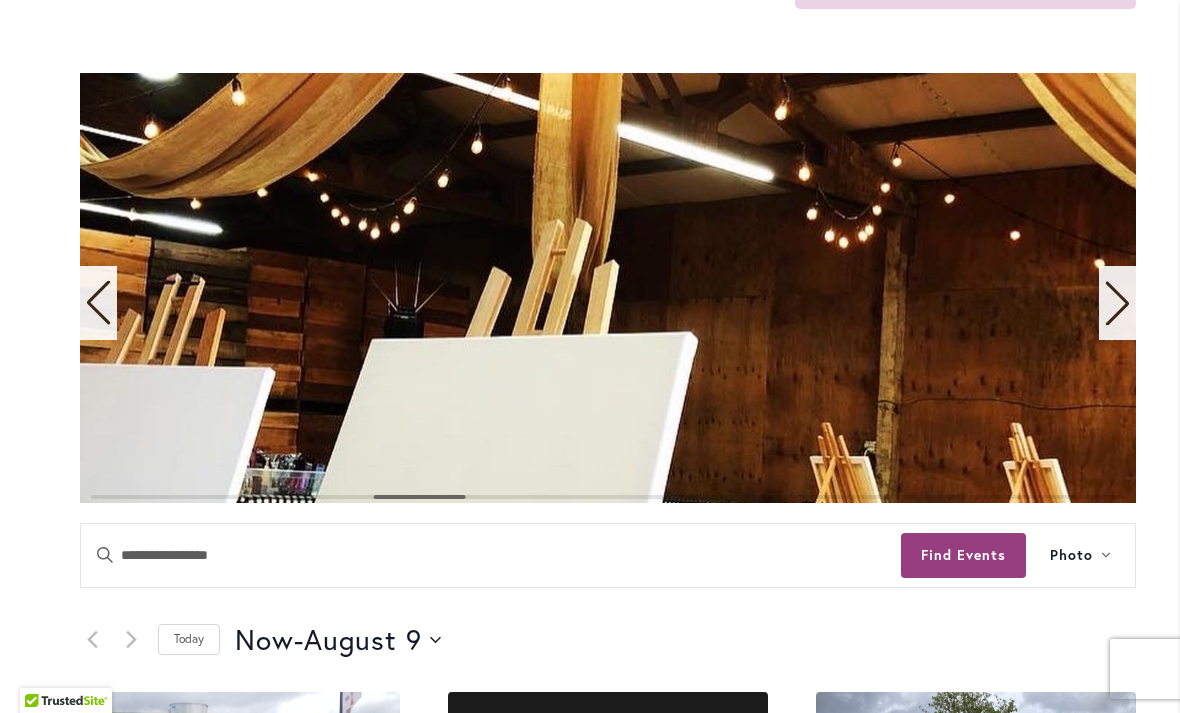 click 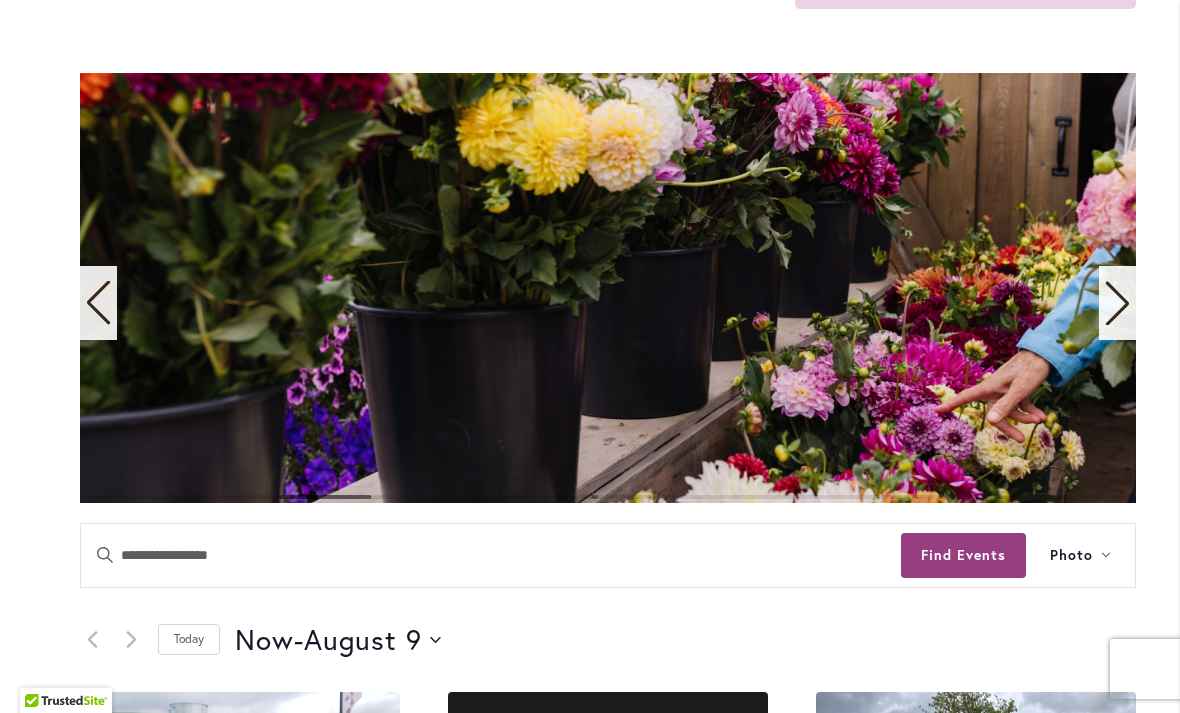 click at bounding box center [98, 303] 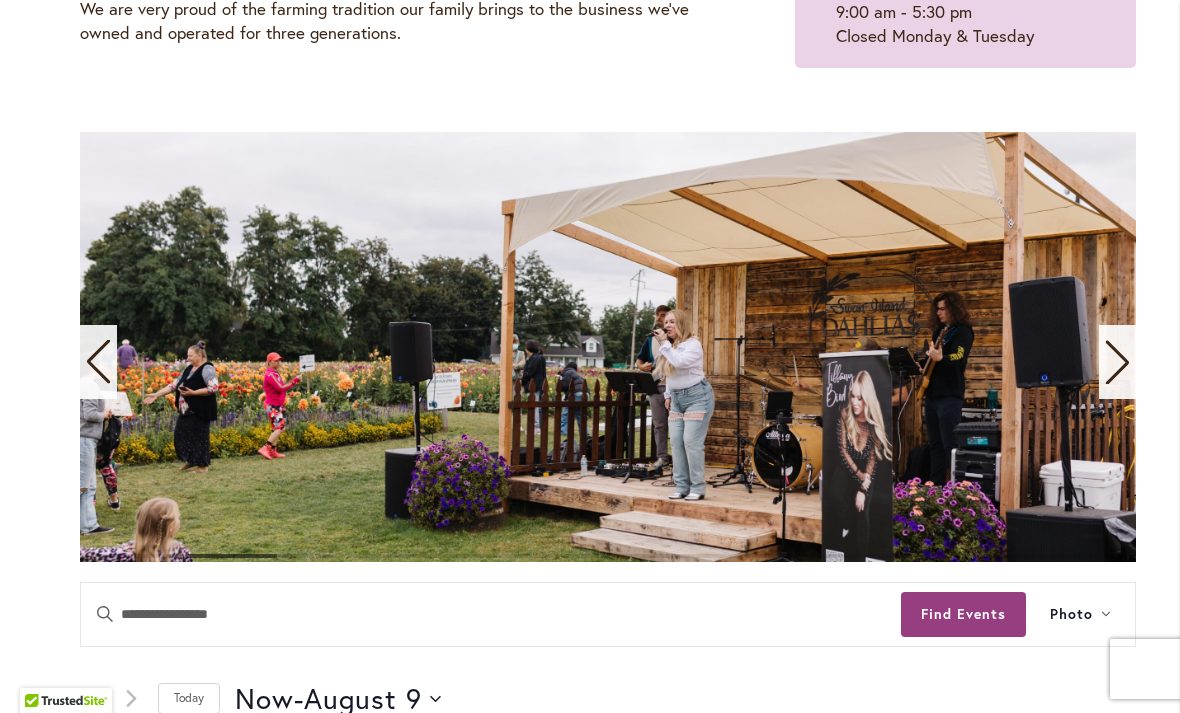 scroll, scrollTop: 346, scrollLeft: 0, axis: vertical 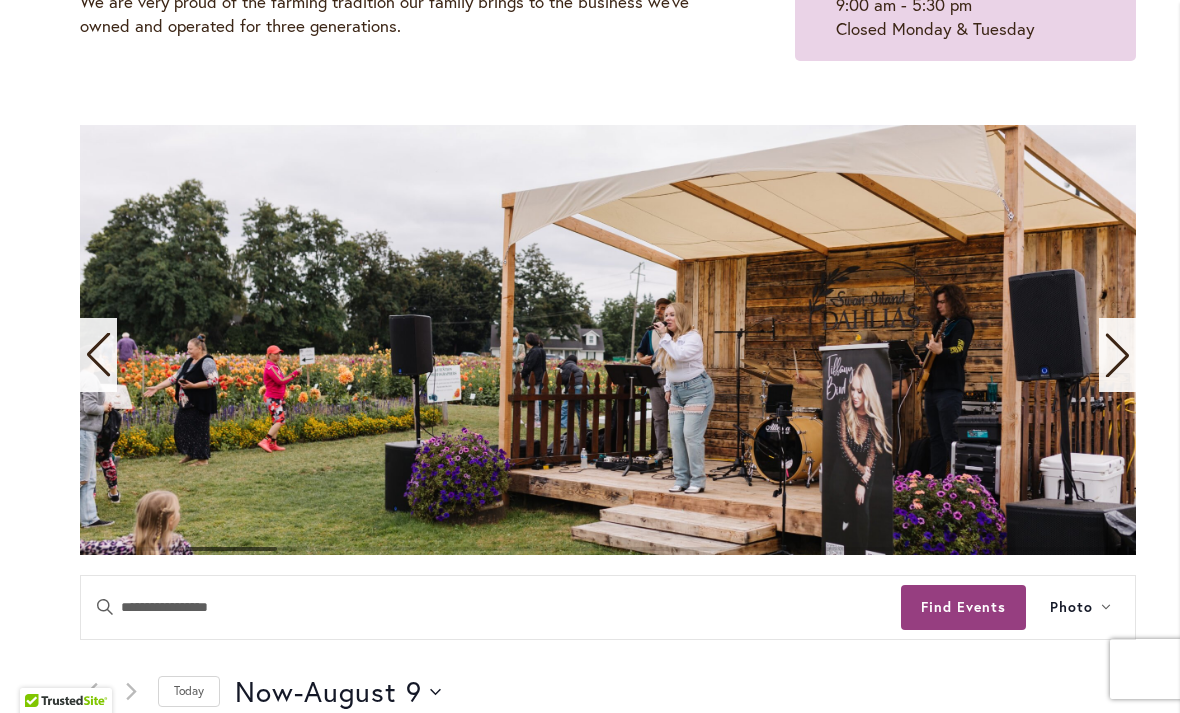 click 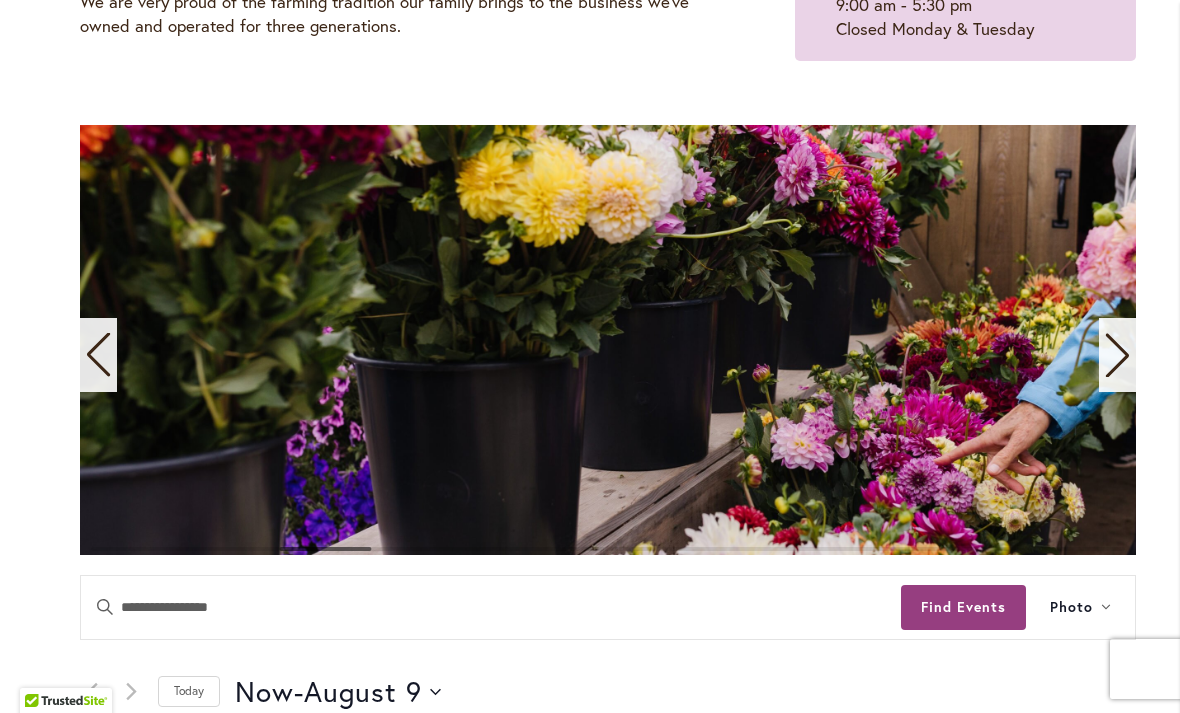 click 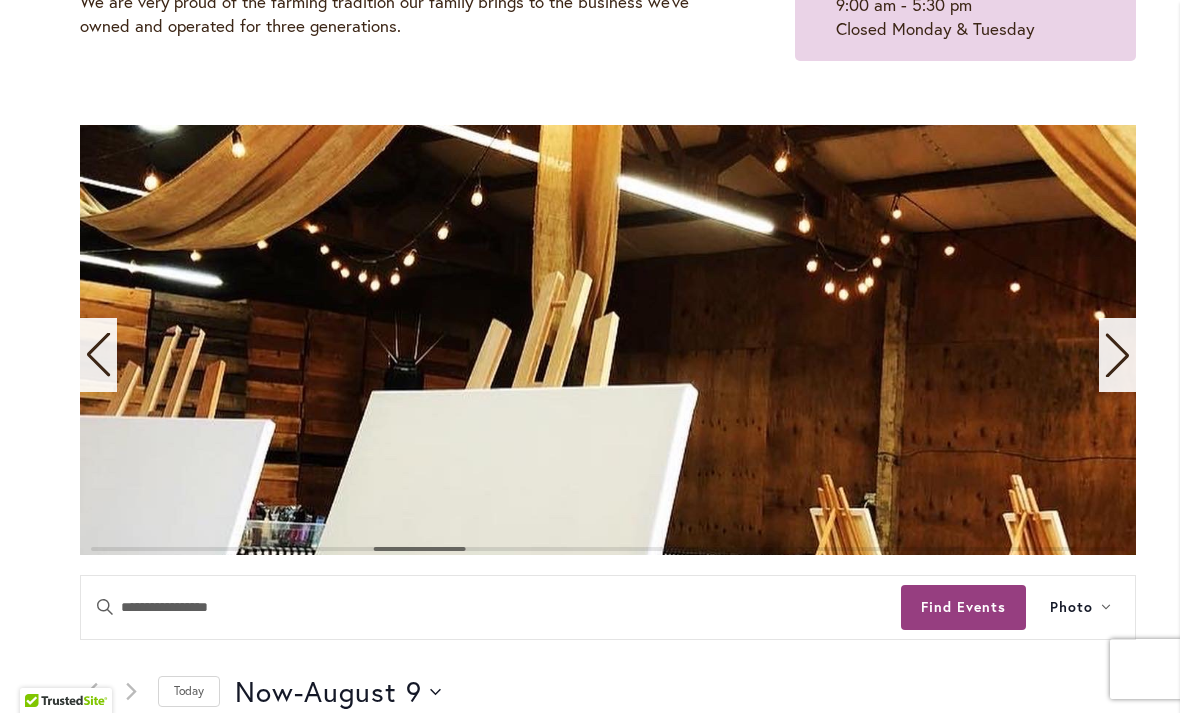 click at bounding box center (1117, 355) 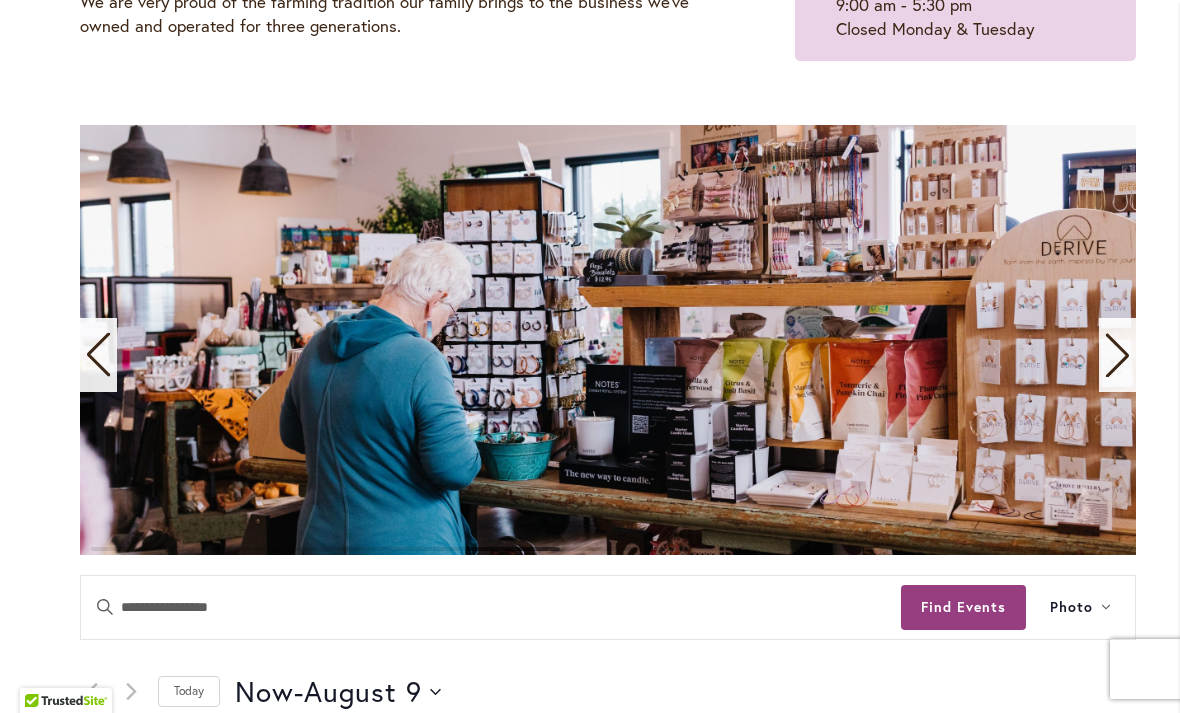 click 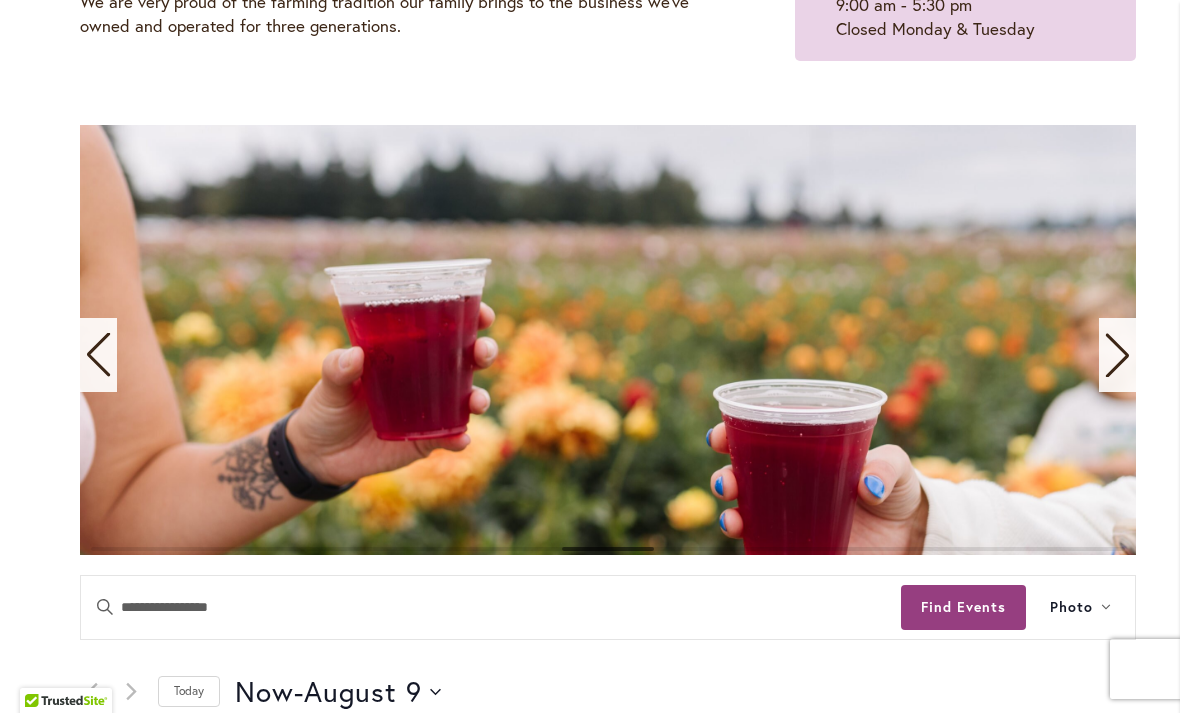 click 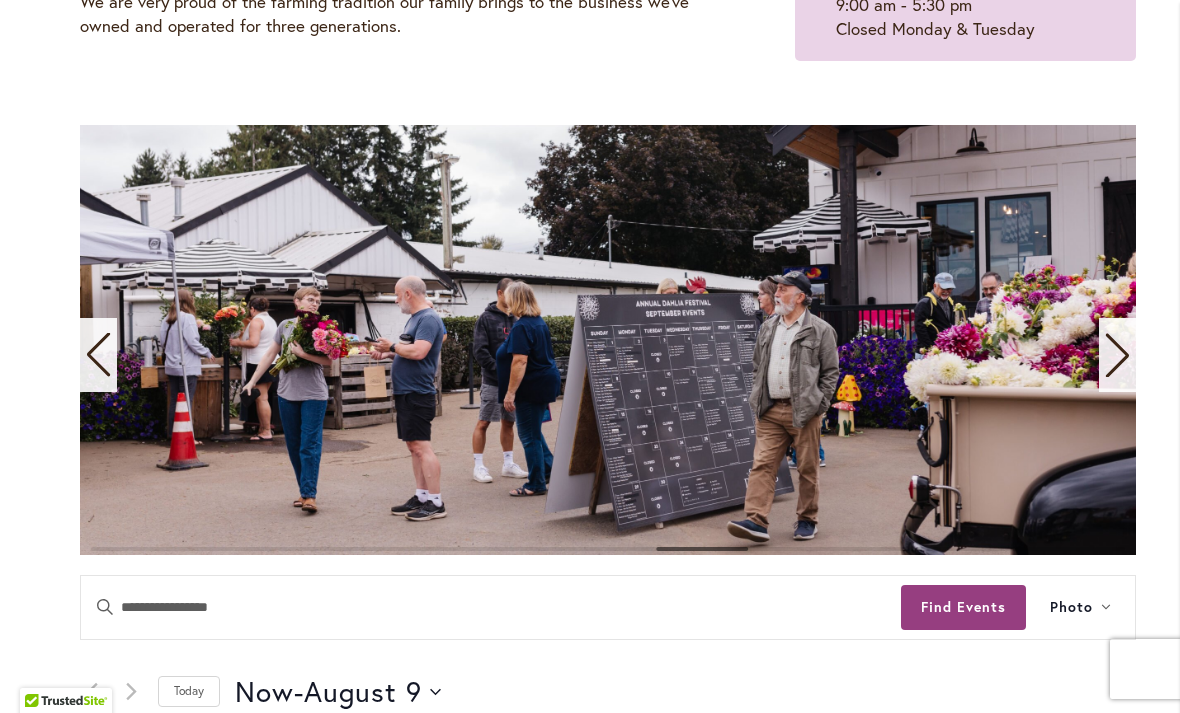 click 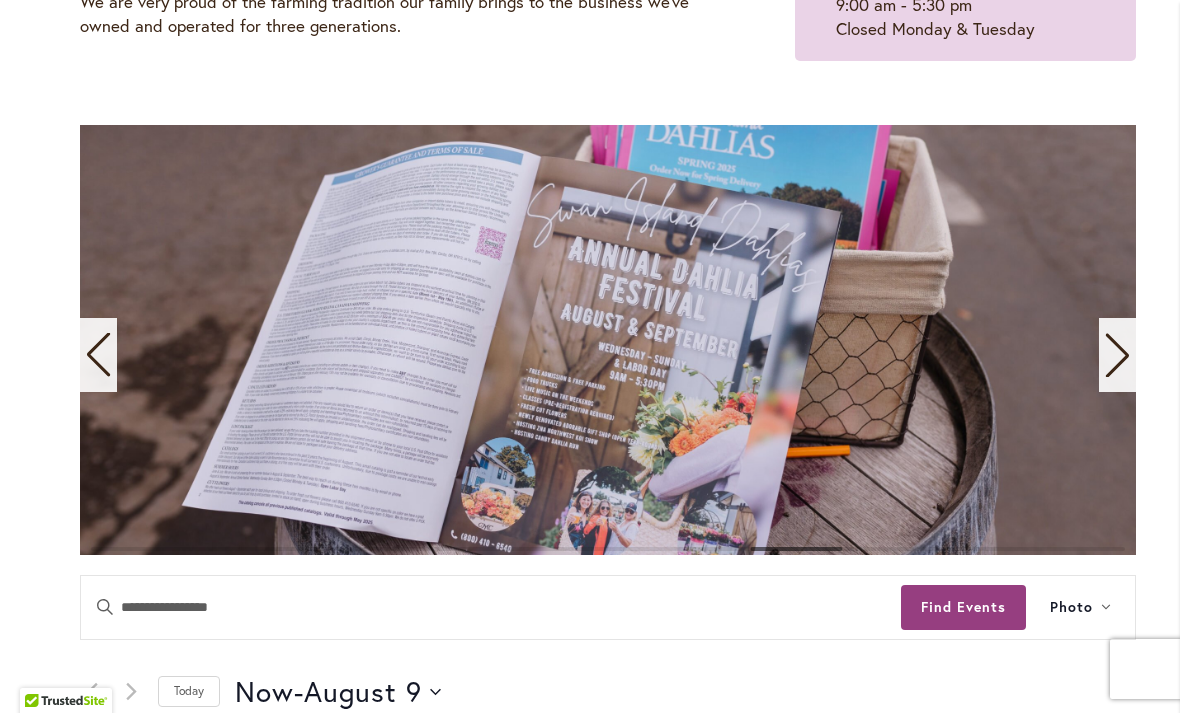click 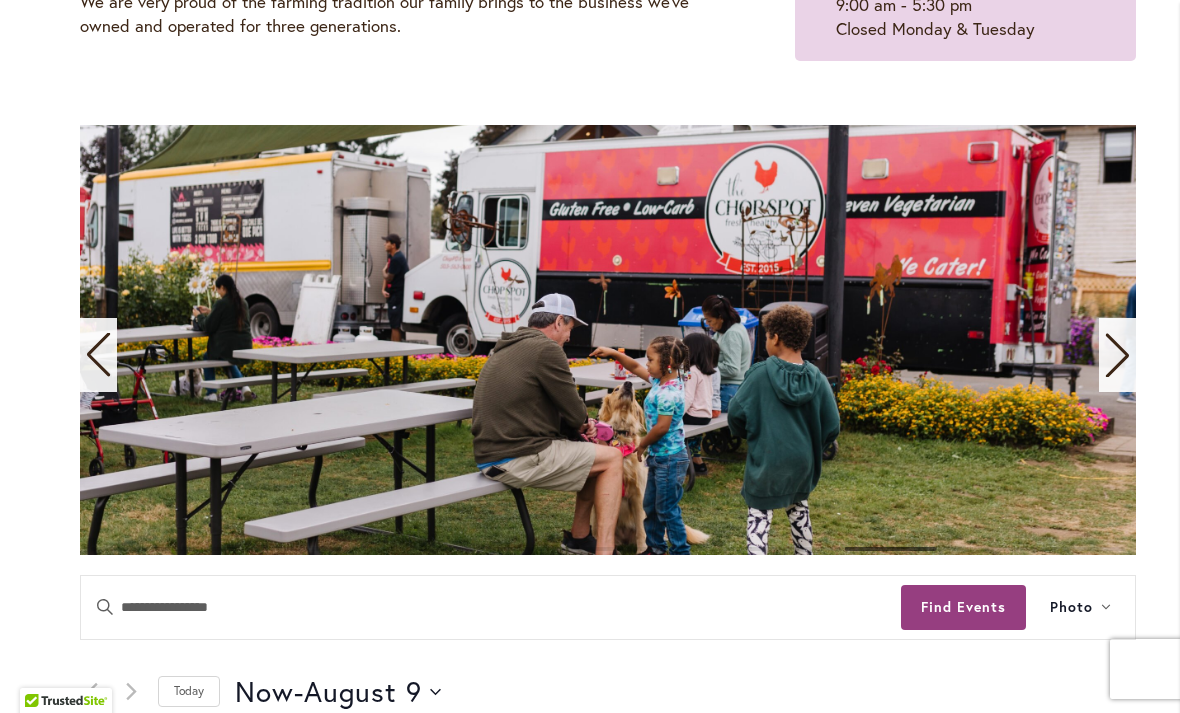 click 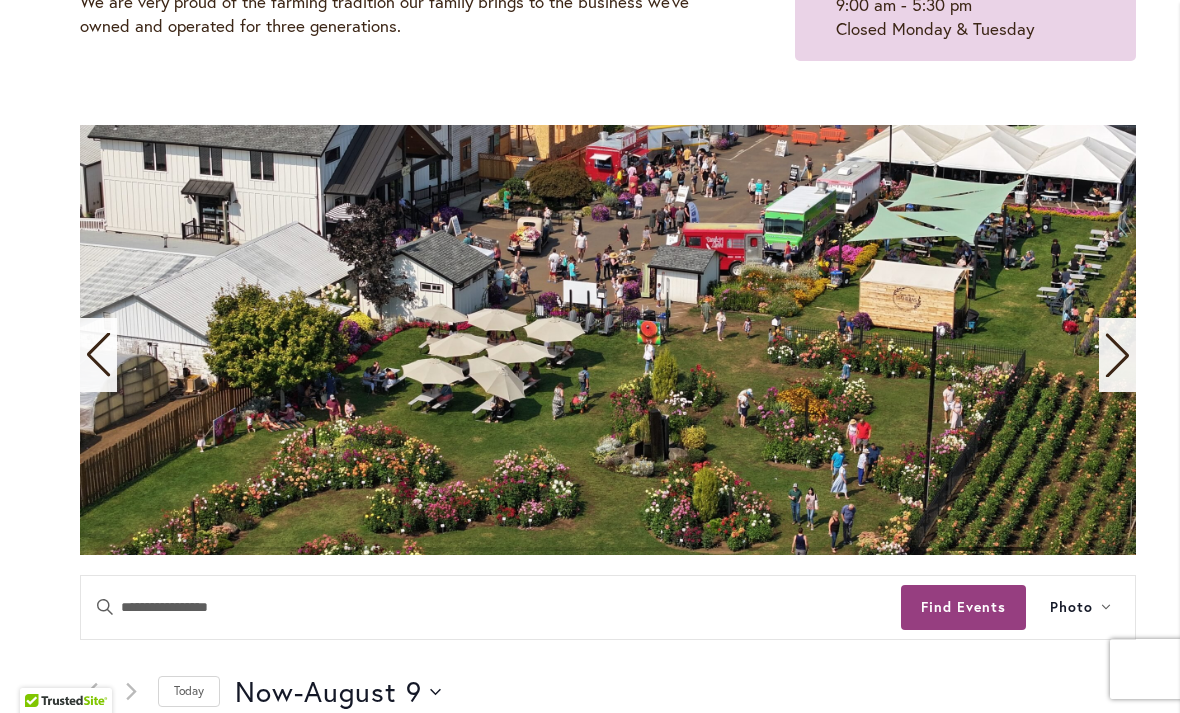 click 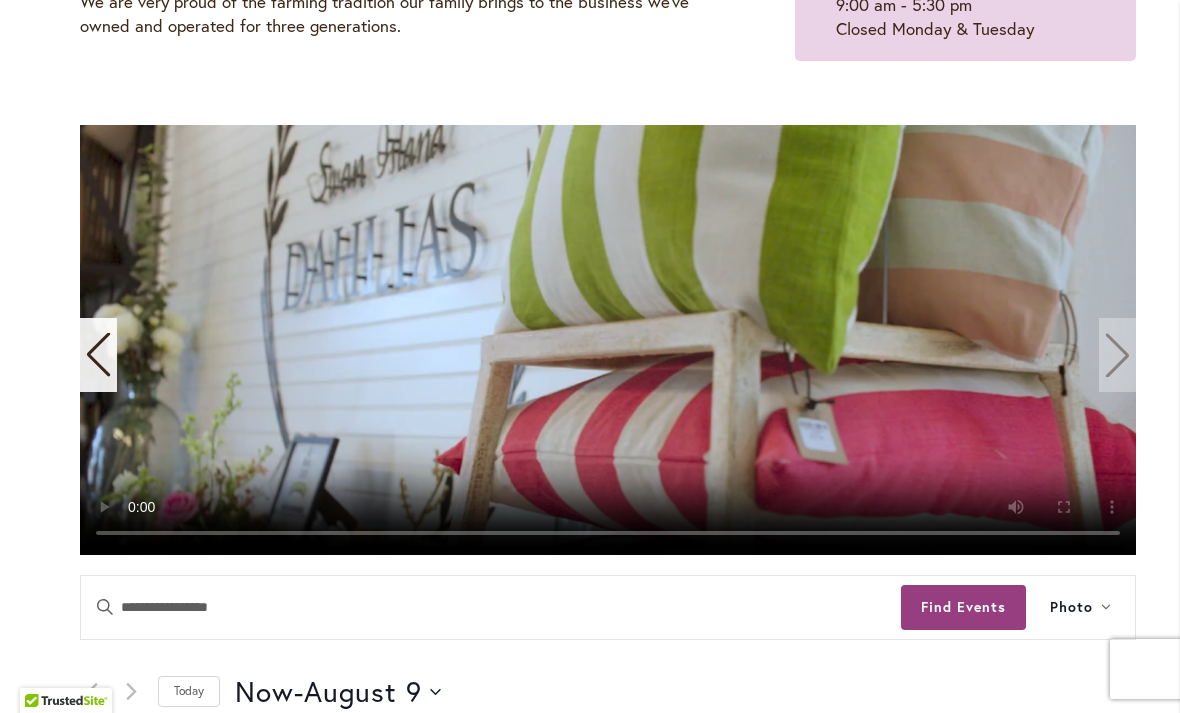 click at bounding box center (608, 340) 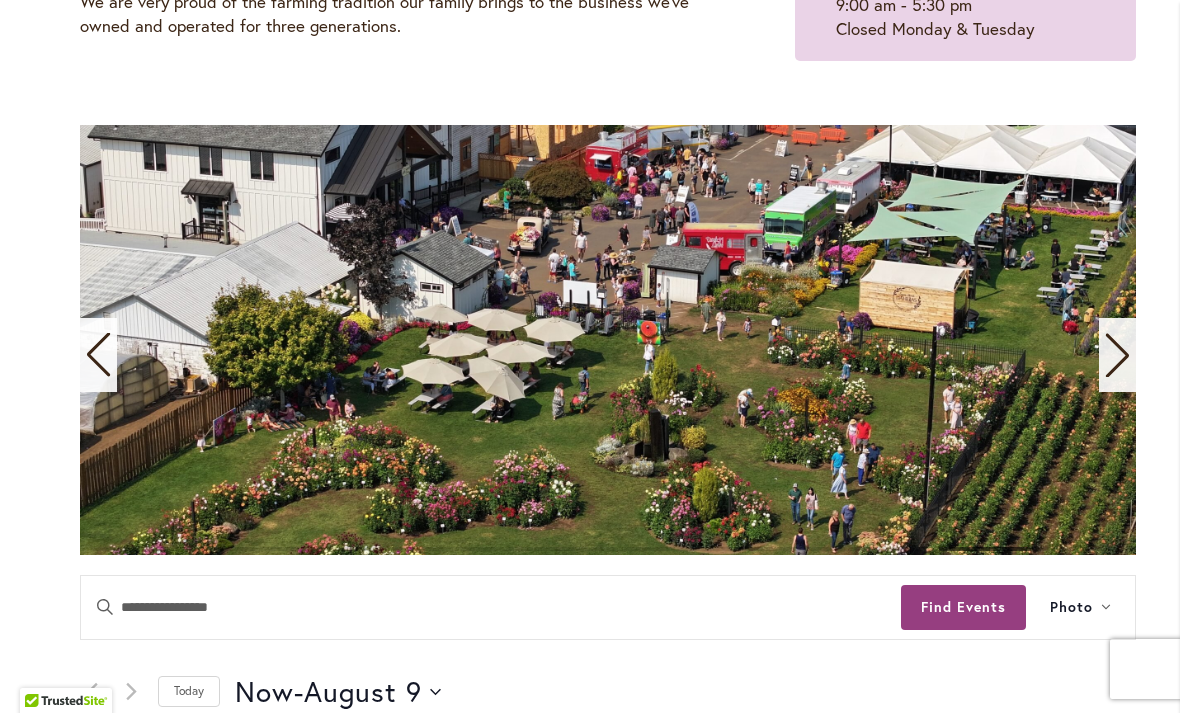 click 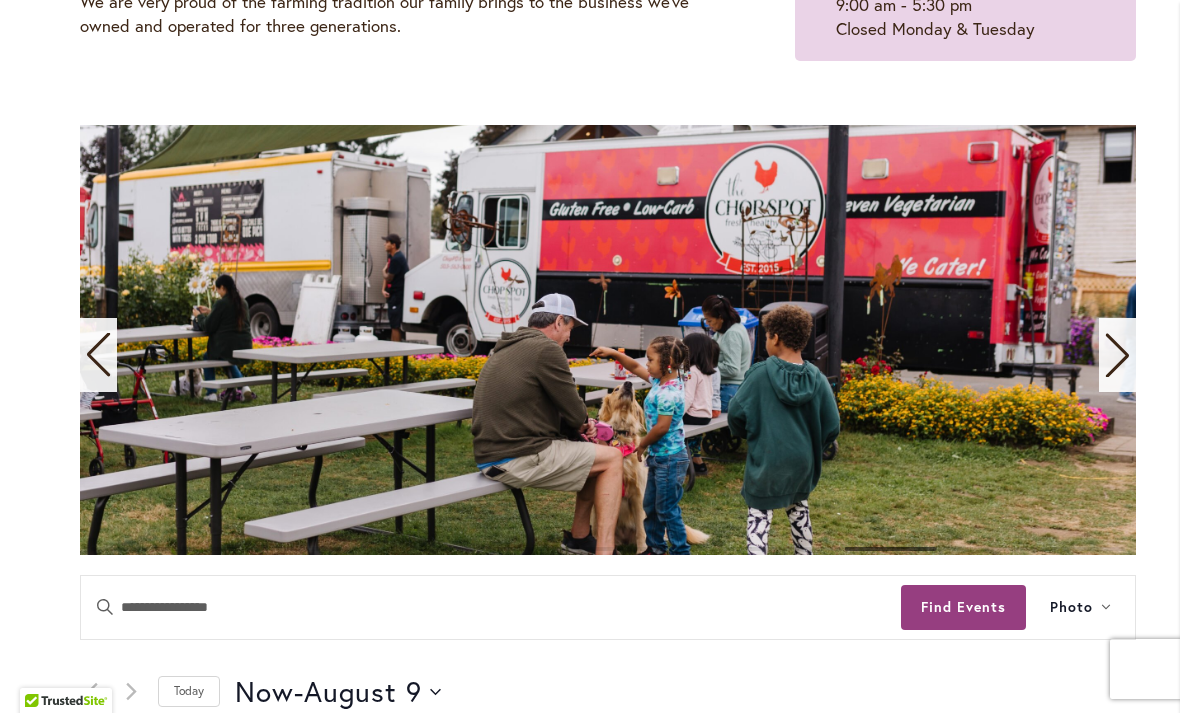 click 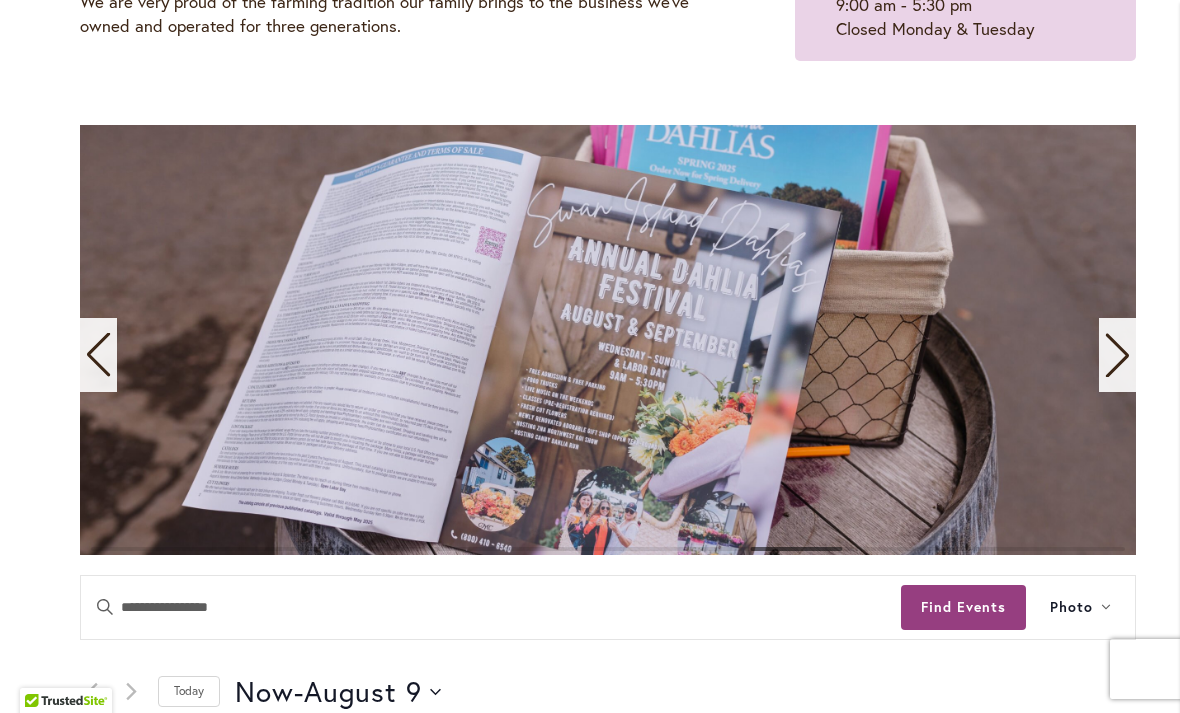 click at bounding box center (98, 355) 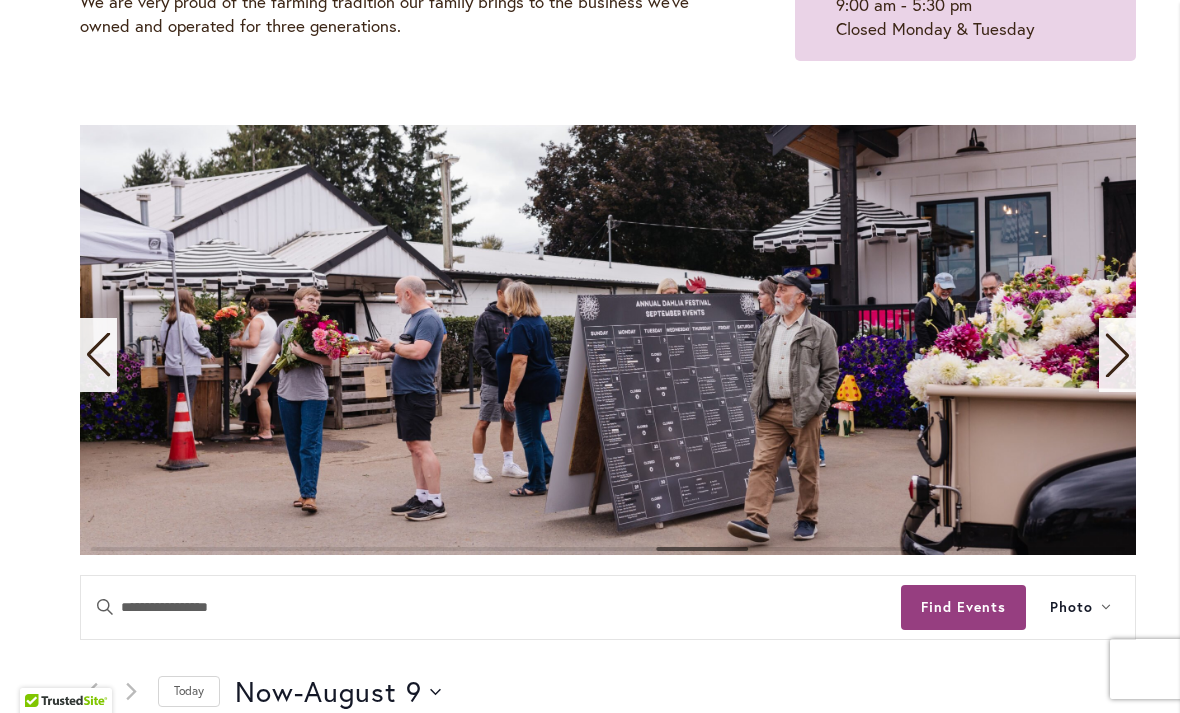 click on "12 events found.
Home       Events     Upcoming Events
Events Calendar
We are very proud of the farming tradition our family brings to the business we've owned and operated for three generations.
Festival Hours
Wednesday - Sunday 9:00 am - 5:30 pm Closed Monday & Tuesday
Events Search and Views Navigation
Search
Enter Keyword. Search for Events by Keyword.
Find Events
Event Views Navigation
Photo
List
Month
Photo
Week" at bounding box center (608, 1247) 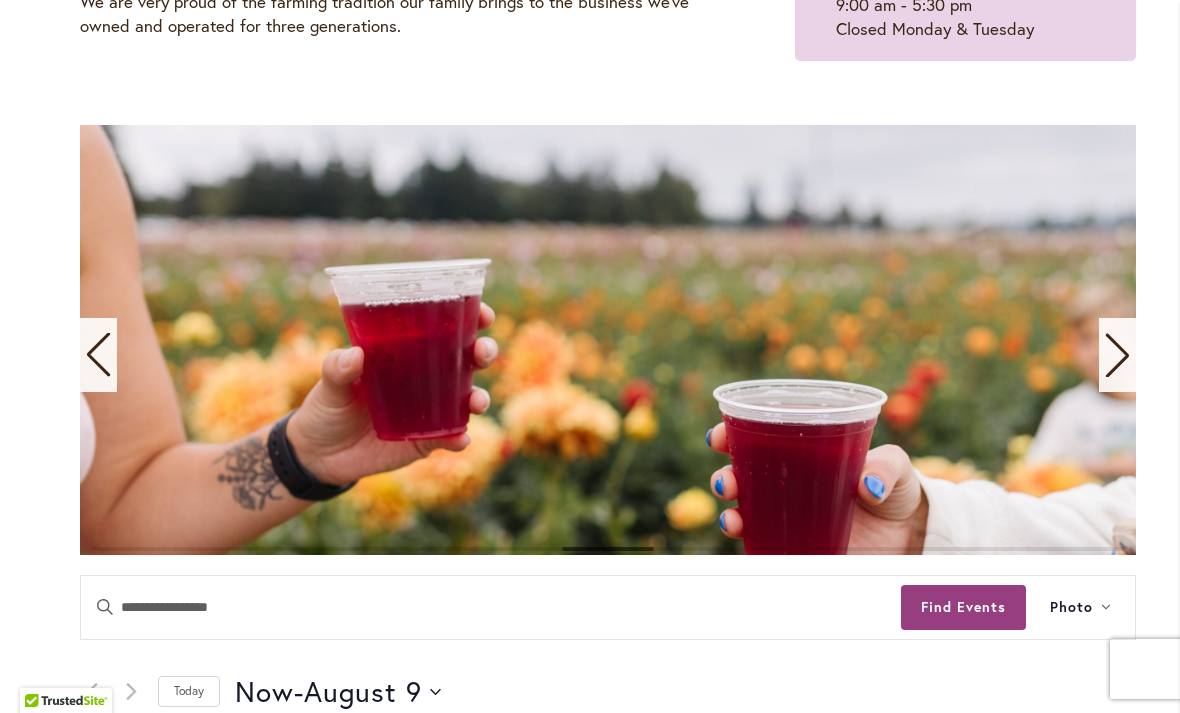 click 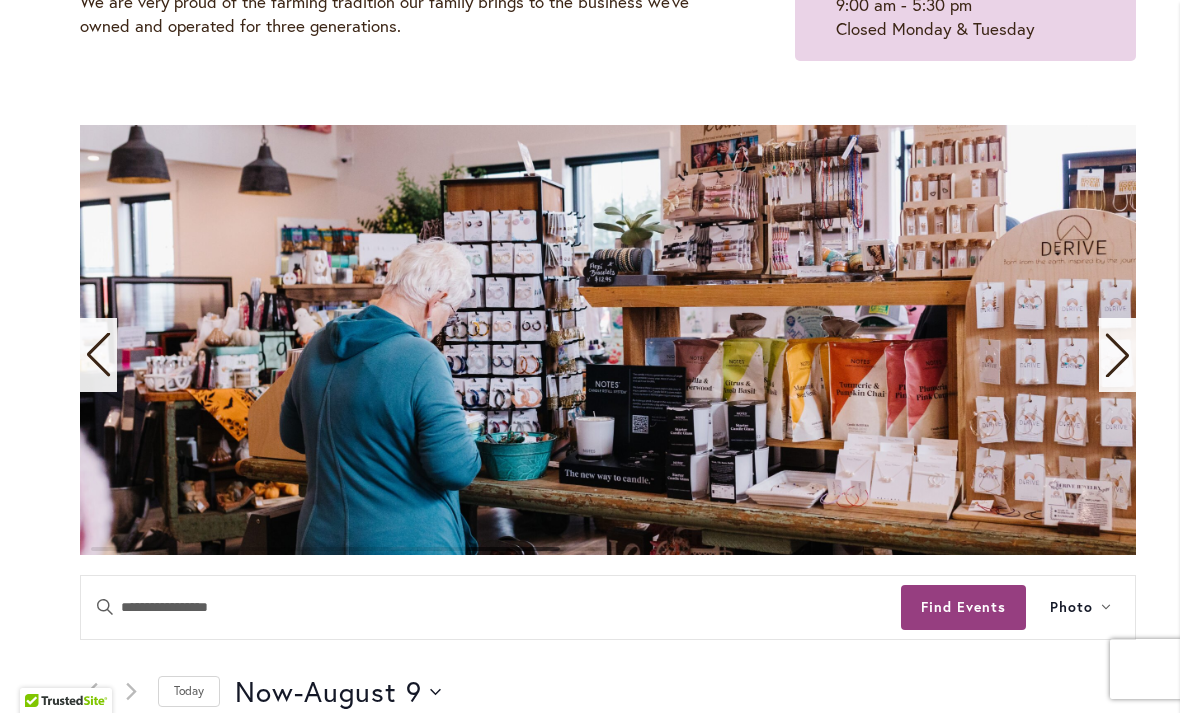 click 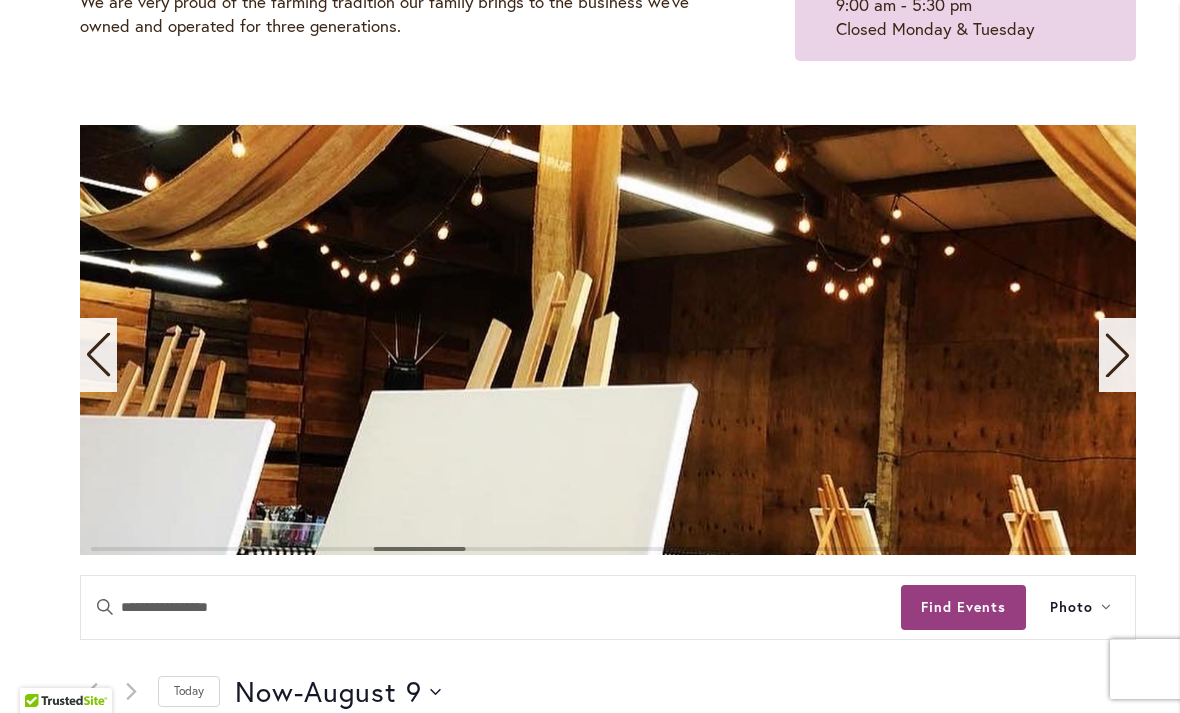 click 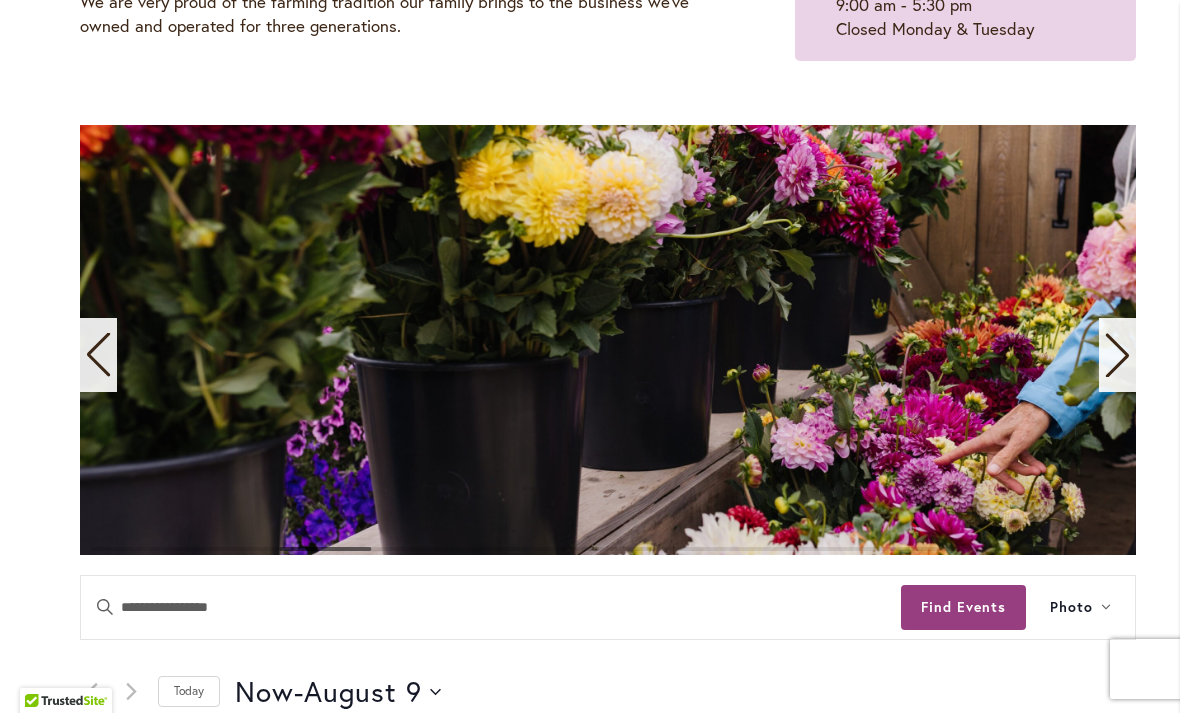 click 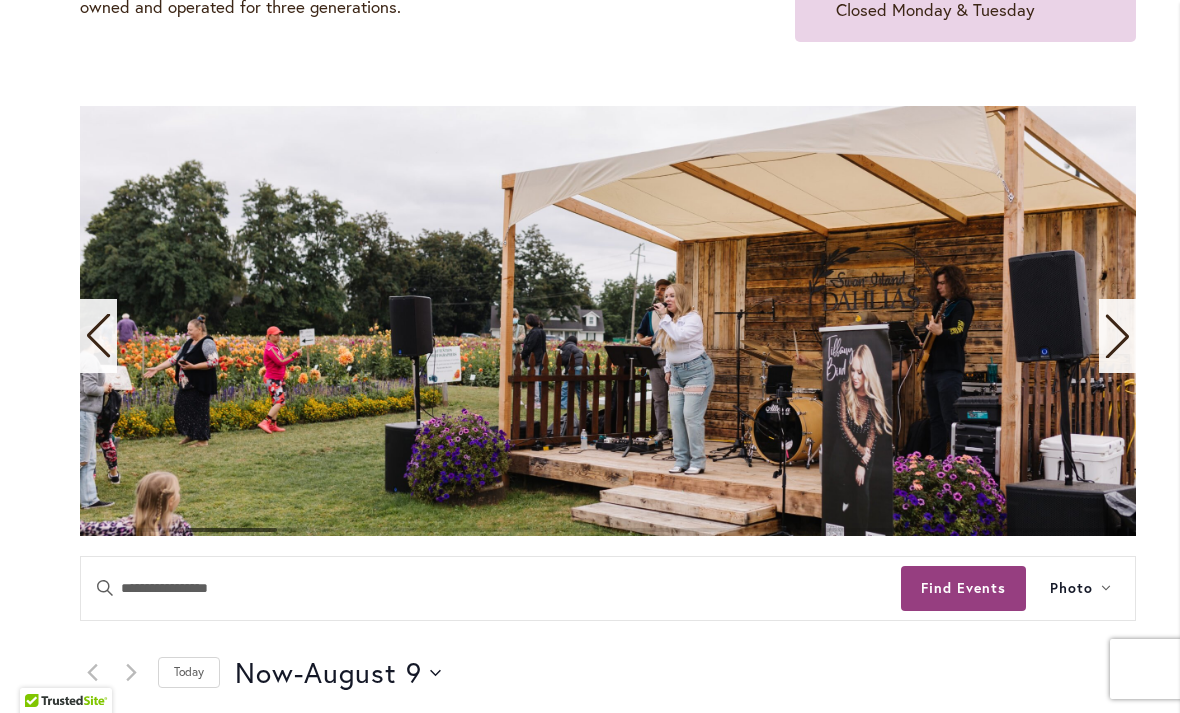 scroll, scrollTop: 393, scrollLeft: 0, axis: vertical 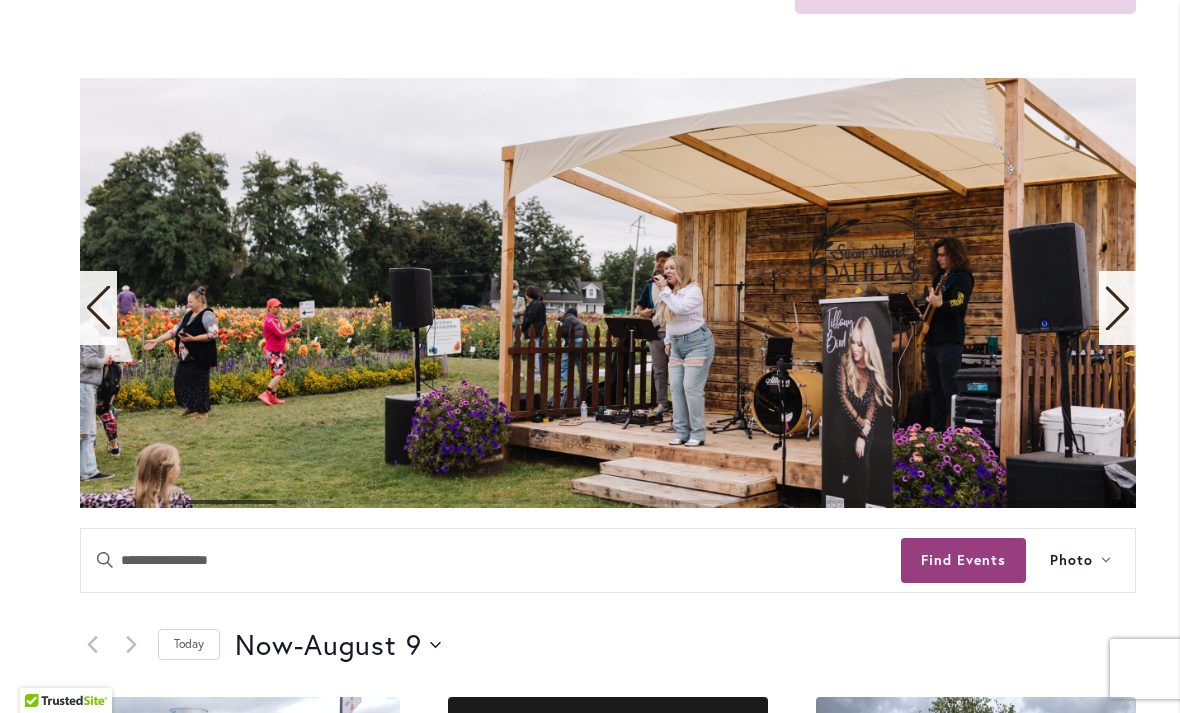 click at bounding box center [1117, 308] 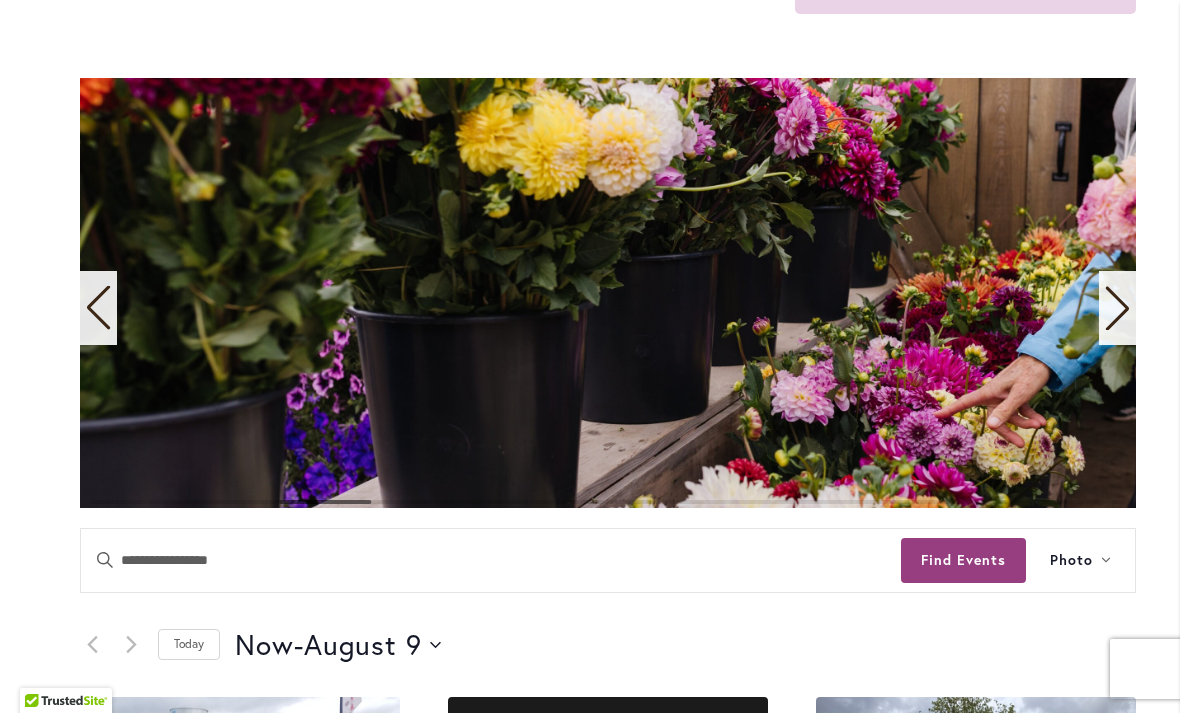 click 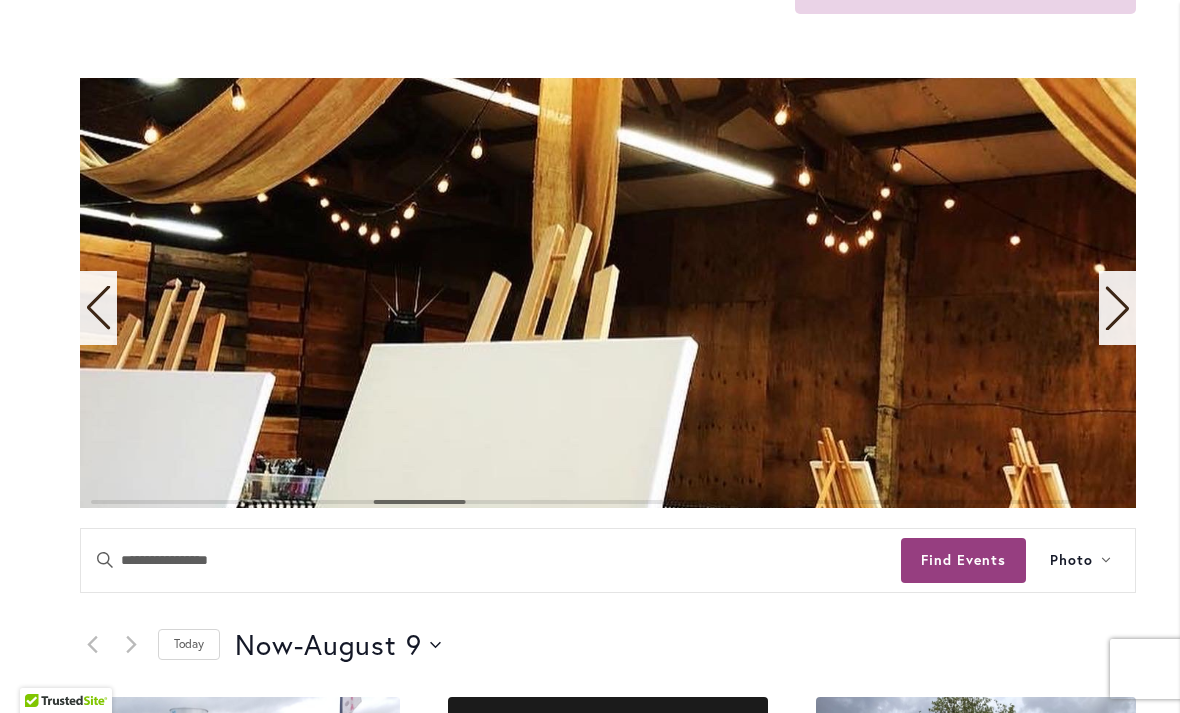 click 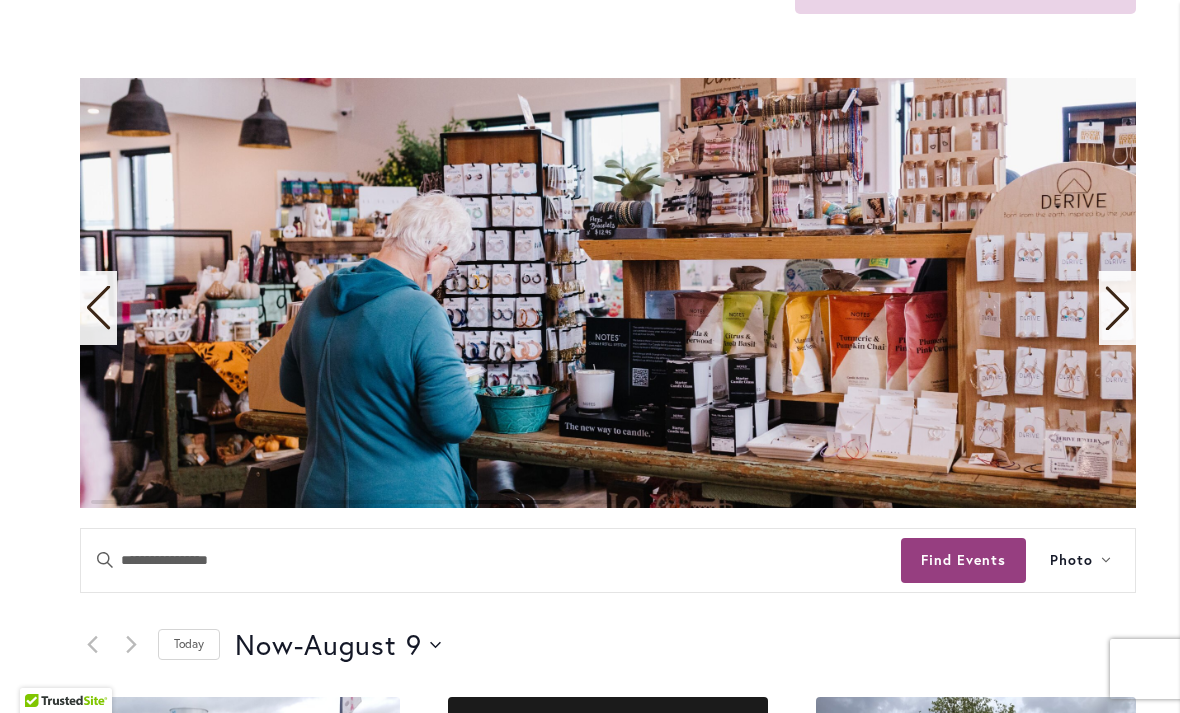 click 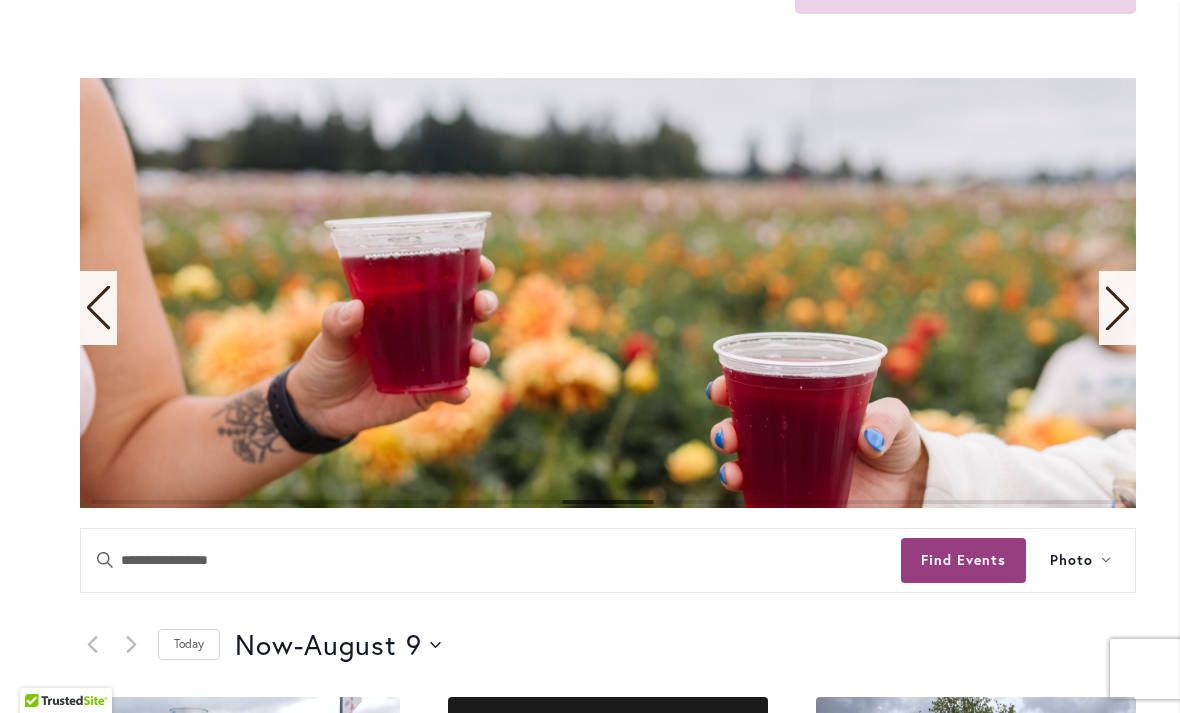 click 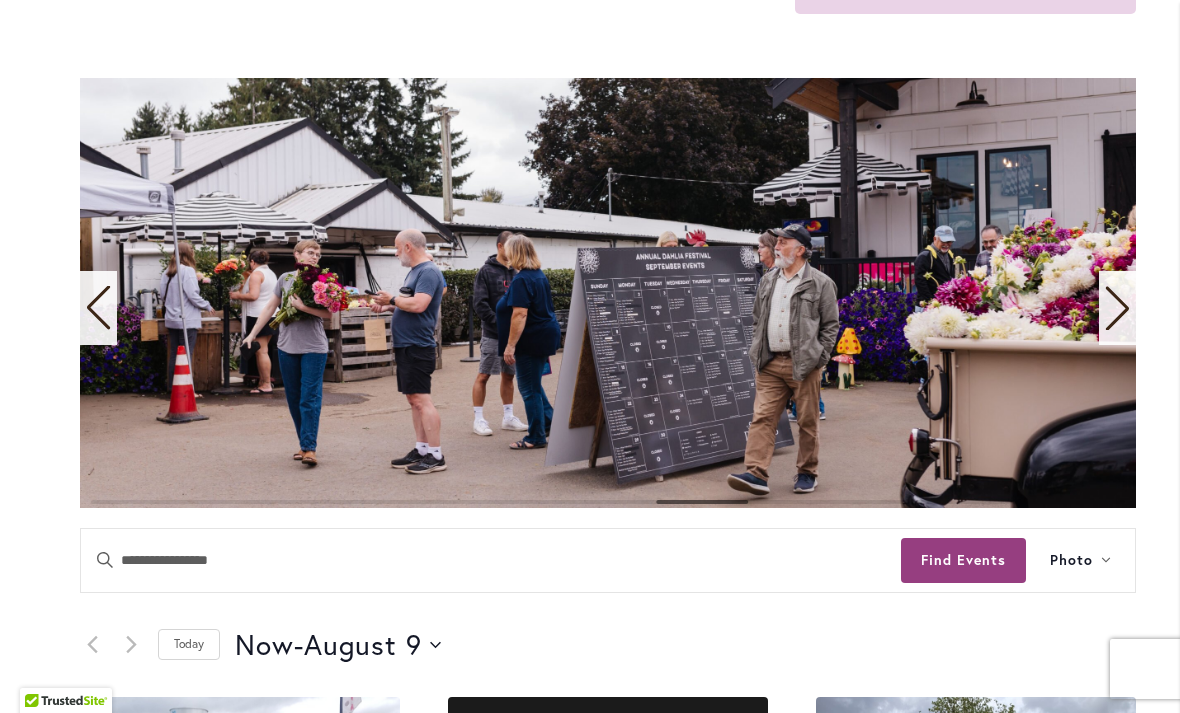 click 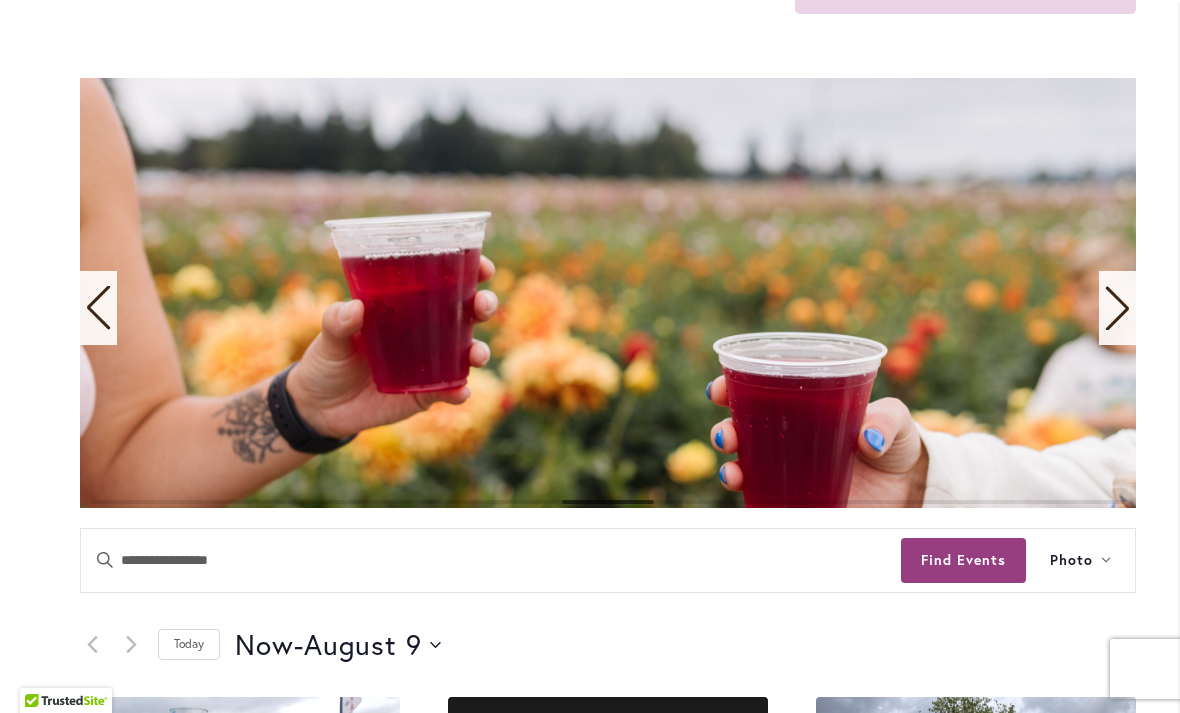 click 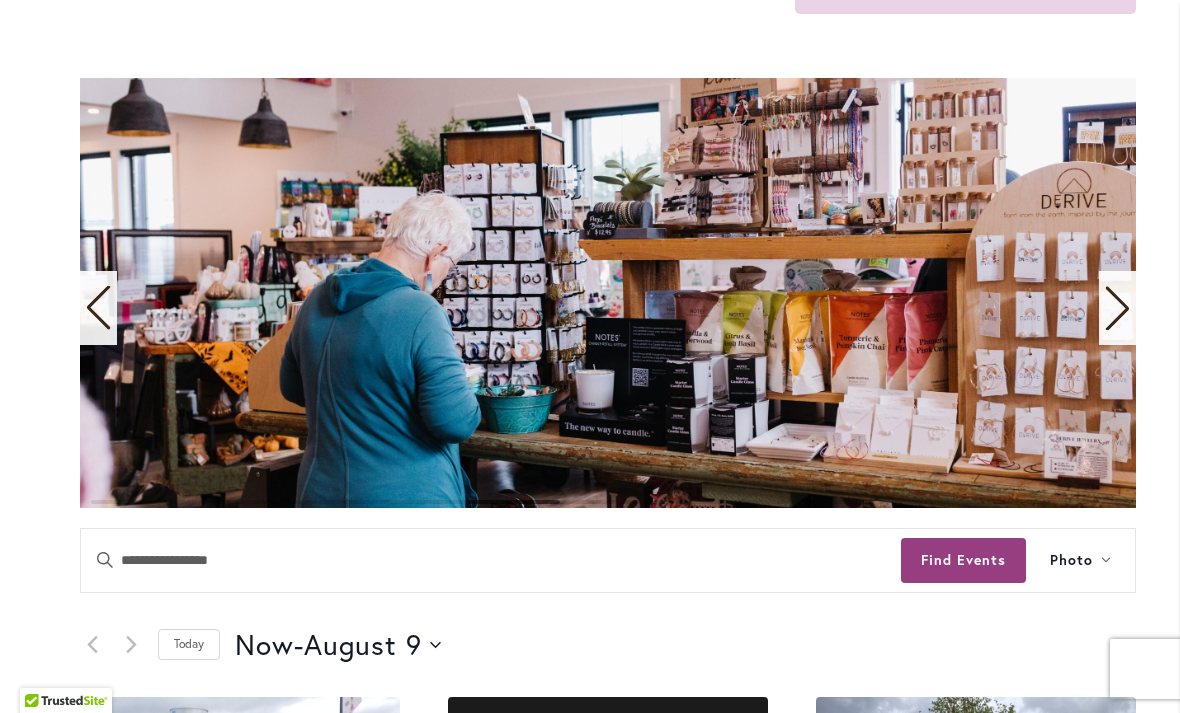 click on "12 events found.
Home       Events     Upcoming Events
Events Calendar
We are very proud of the farming tradition our family brings to the business we've owned and operated for three generations.
Festival Hours
Wednesday - Sunday 9:00 am - 5:30 pm Closed Monday & Tuesday
Events Search and Views Navigation
Search
Enter Keyword. Search for Events by Keyword.
Find Events
Event Views Navigation
Photo
List
Month
Photo
Week" at bounding box center (608, 1200) 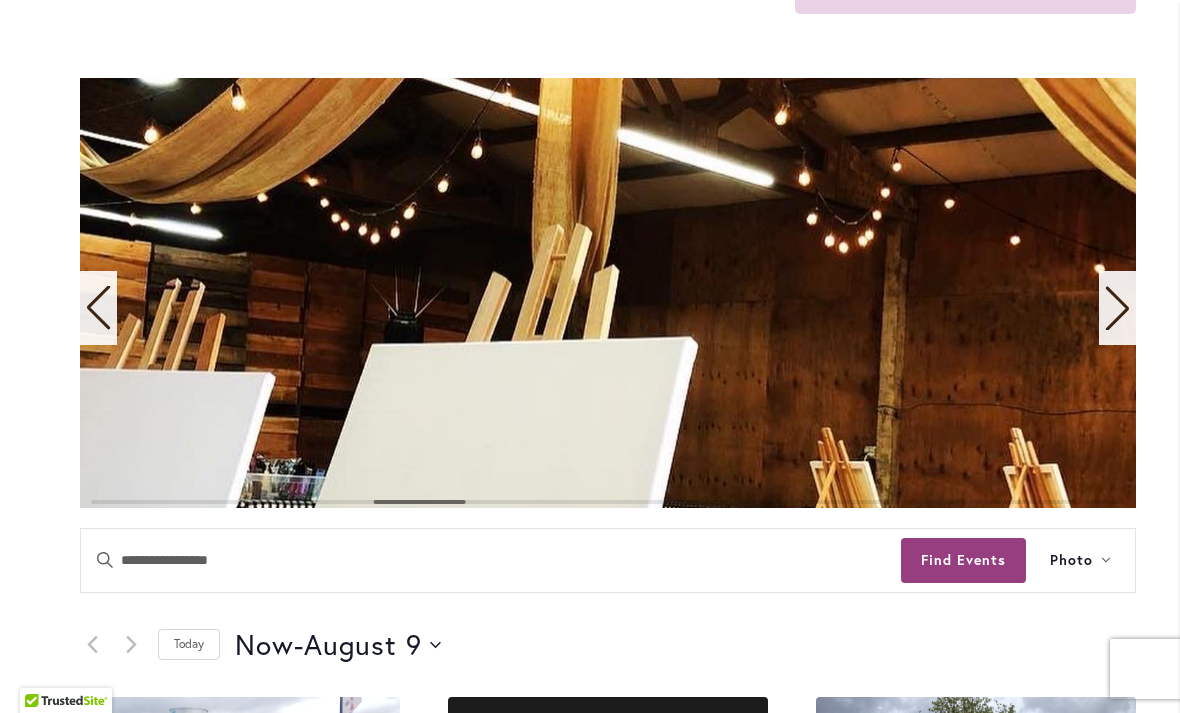 click 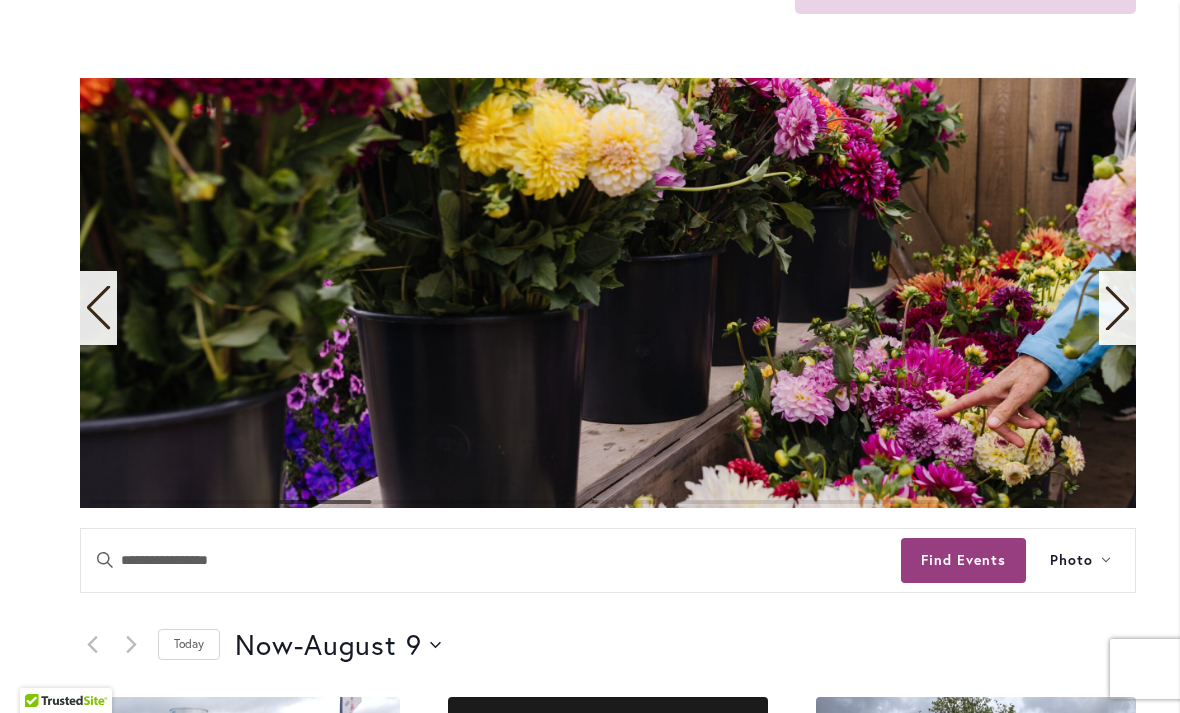click 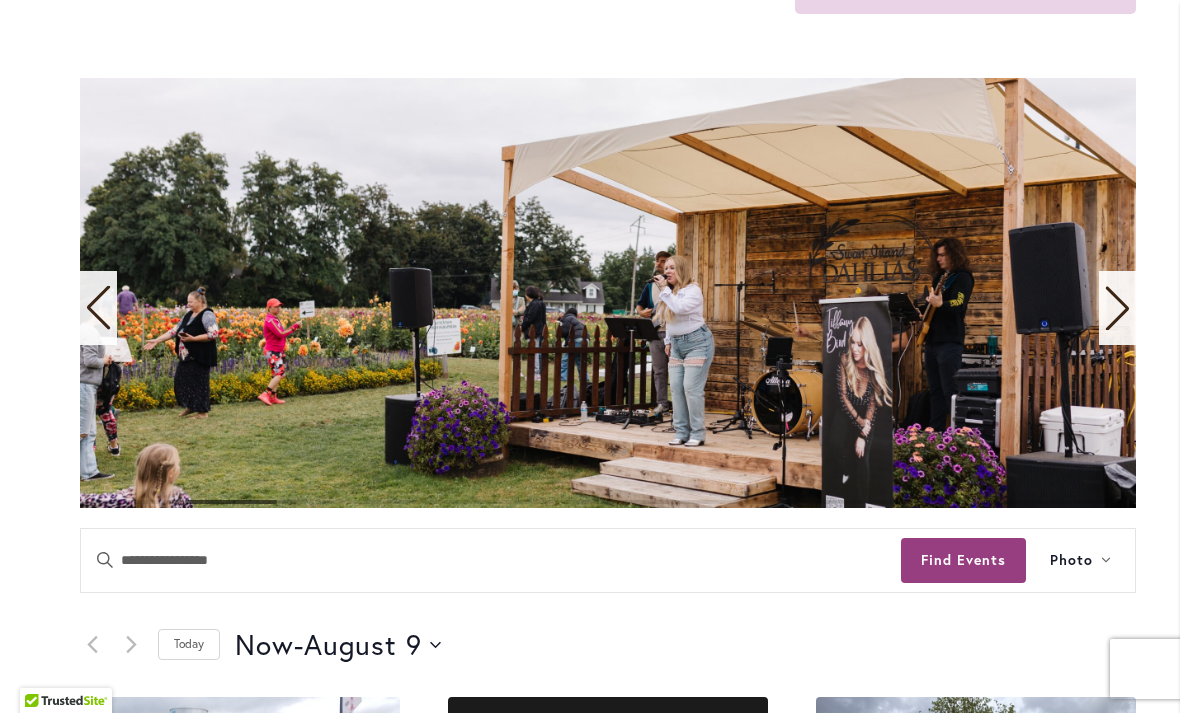 click at bounding box center [98, 308] 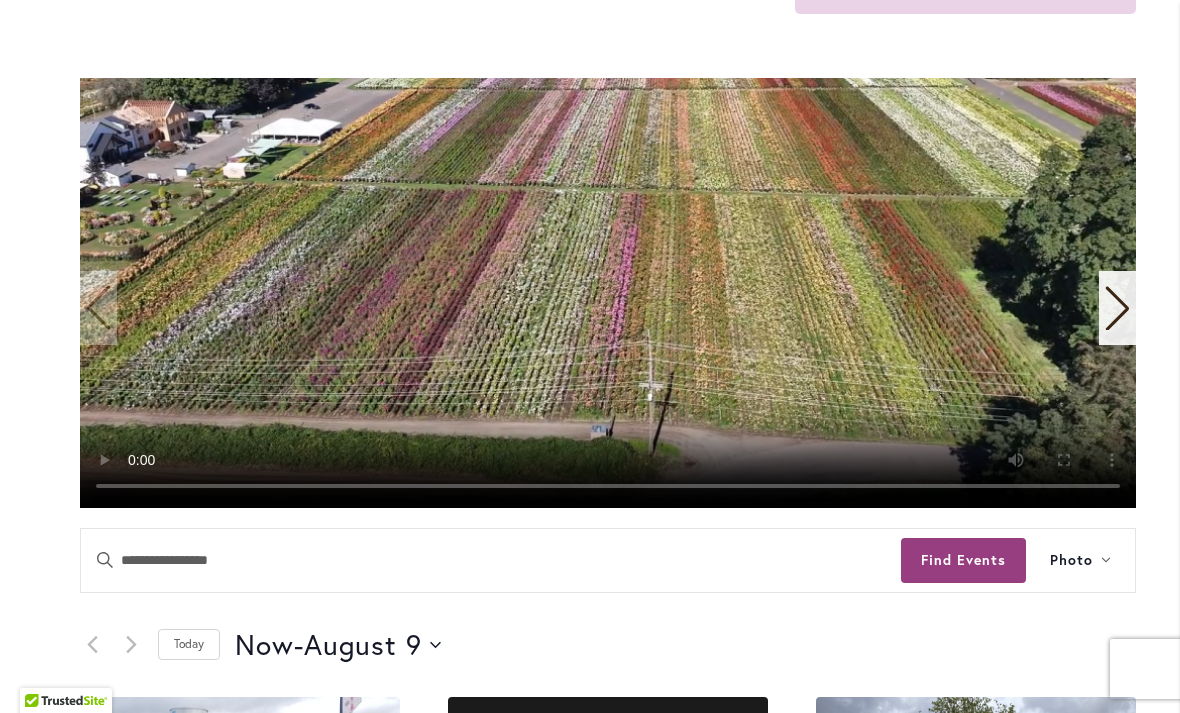 click on "12 events found.
Home       Events     Upcoming Events
Events Calendar
We are very proud of the farming tradition our family brings to the business we've owned and operated for three generations.
Festival Hours
Wednesday - Sunday 9:00 am - 5:30 pm Closed Monday & Tuesday
Events Search and Views Navigation
Search
Enter Keyword. Search for Events by Keyword.
Find Events
Event Views Navigation
Photo
List
Month
Photo
Week" at bounding box center (608, 1200) 